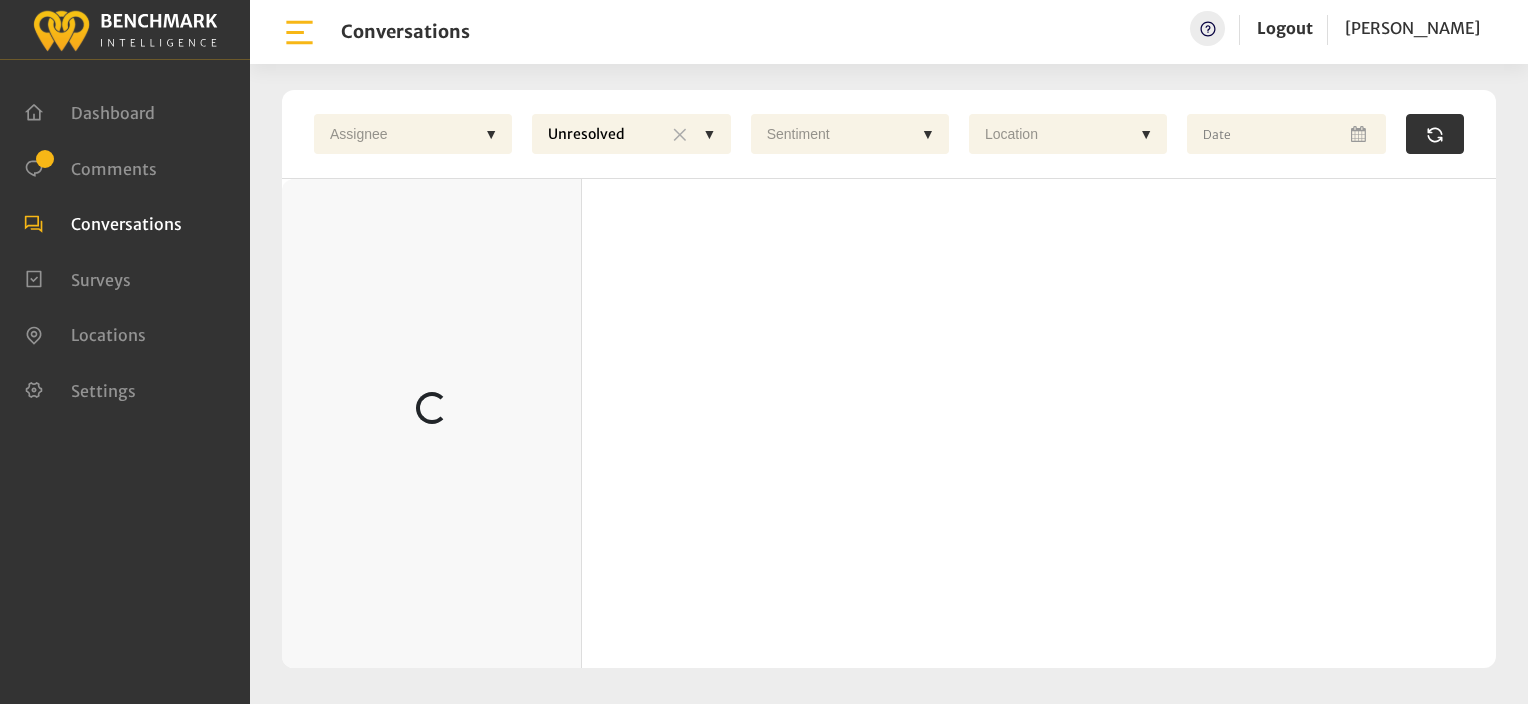 scroll, scrollTop: 0, scrollLeft: 0, axis: both 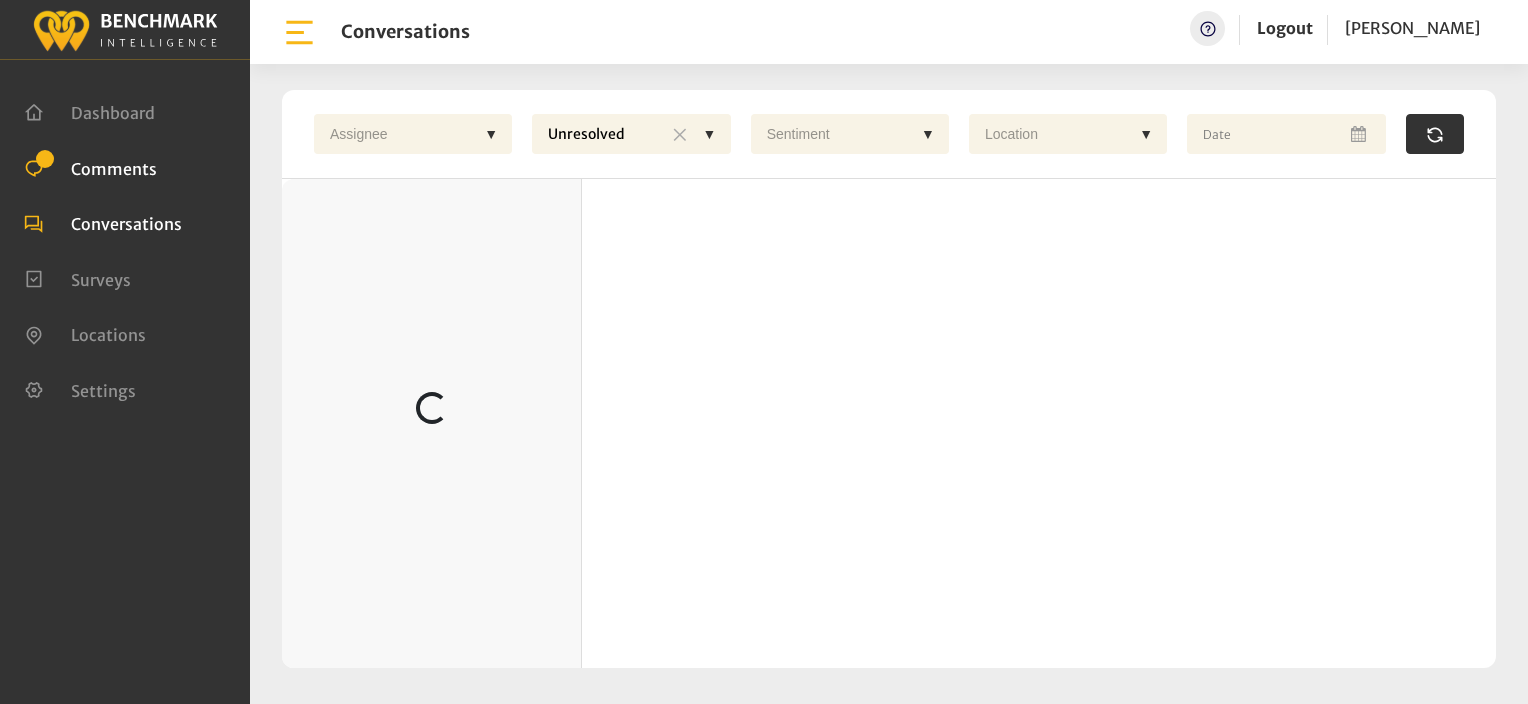 click on "Comments" 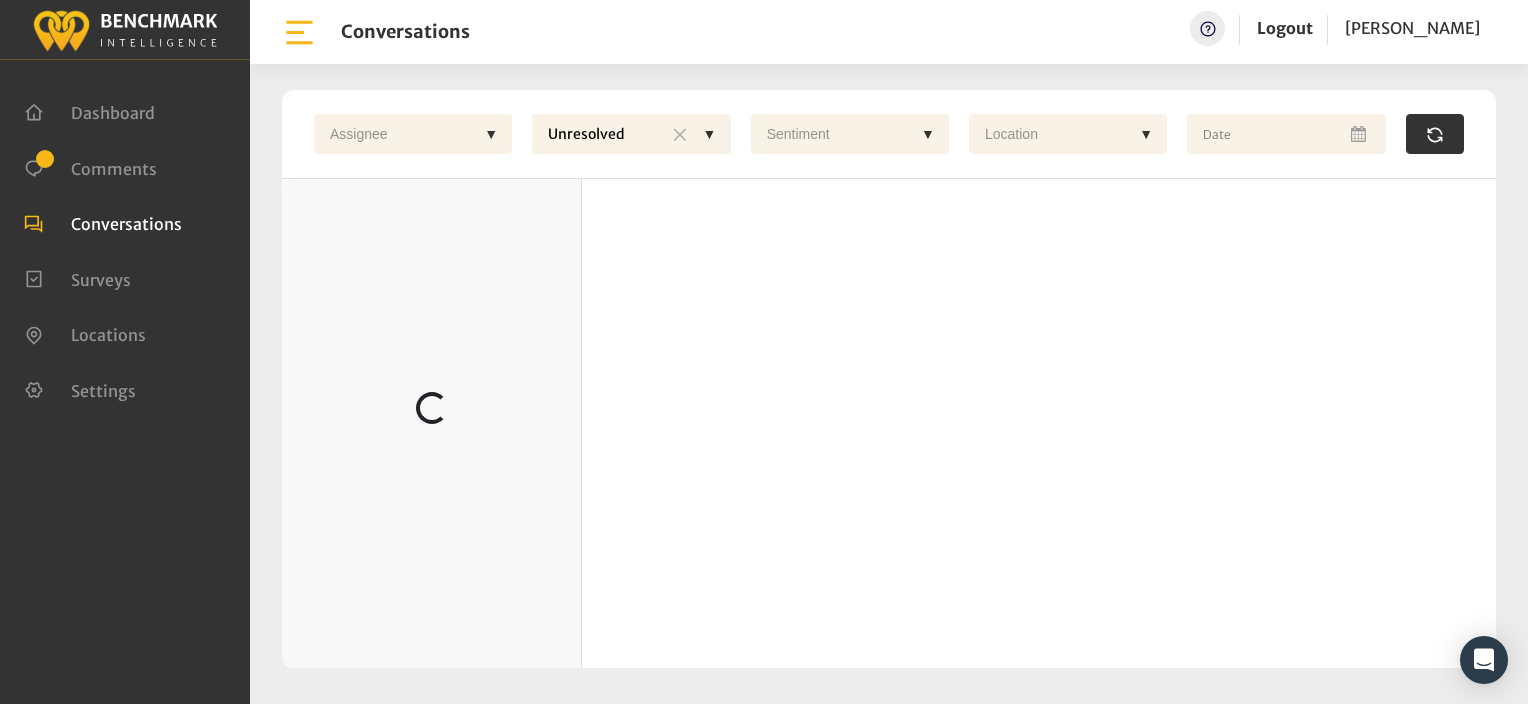 scroll, scrollTop: 0, scrollLeft: 0, axis: both 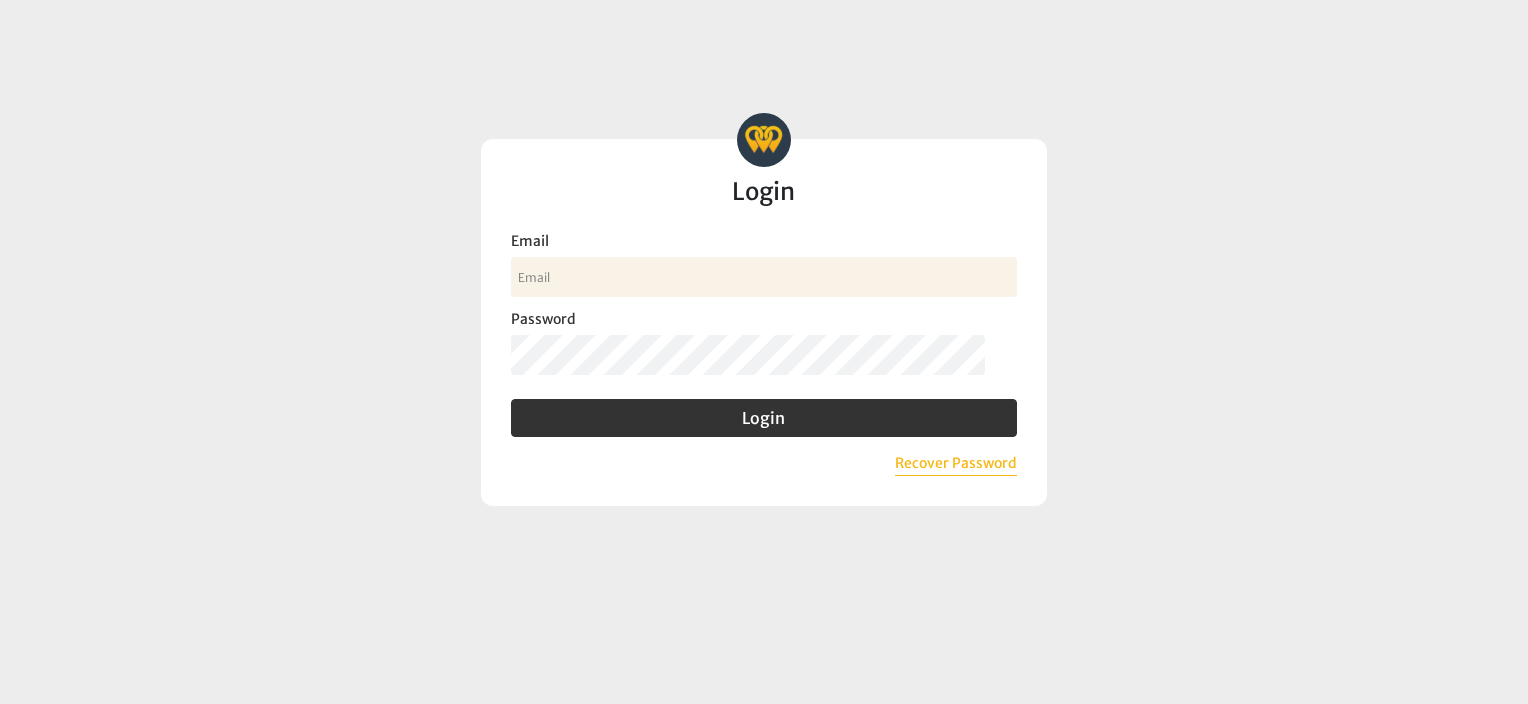 click on "Email" at bounding box center [764, 277] 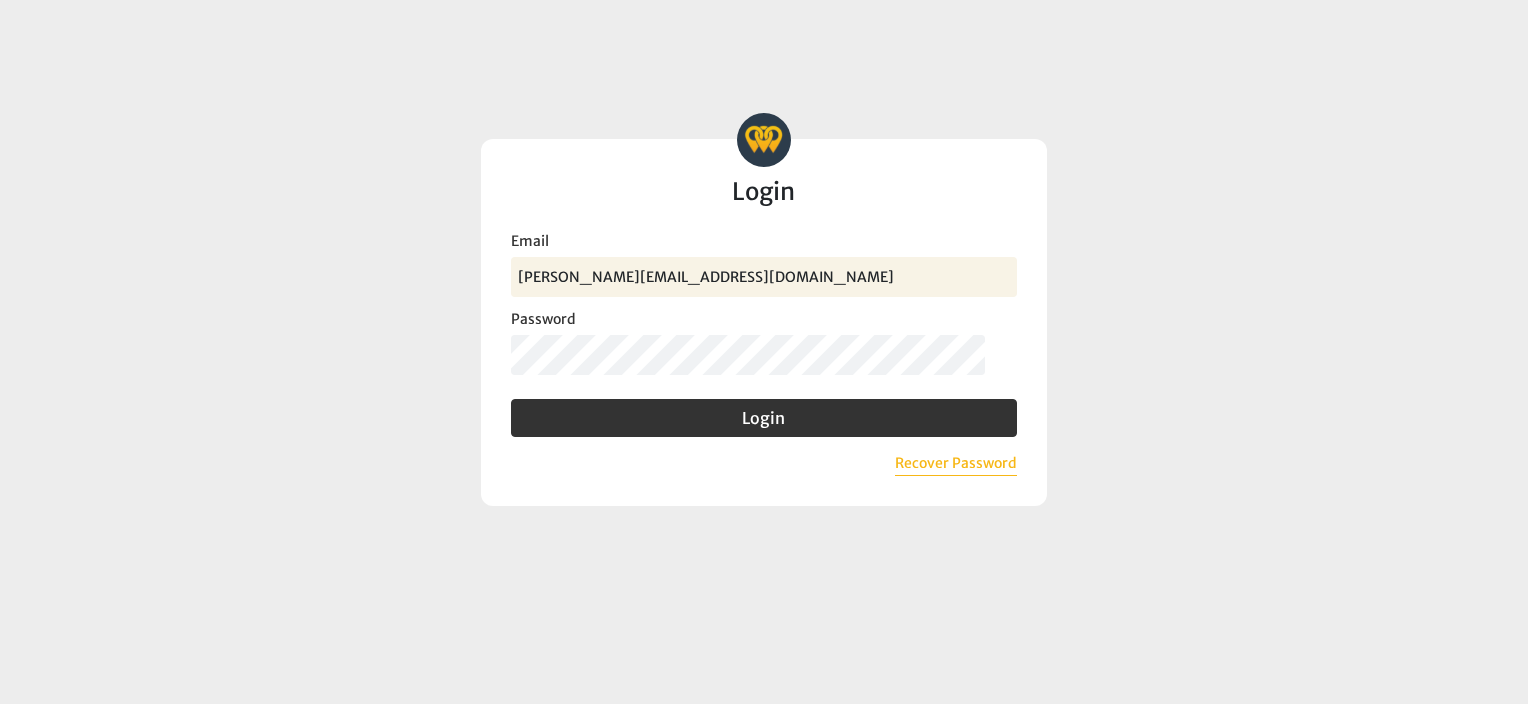 click on "Login" 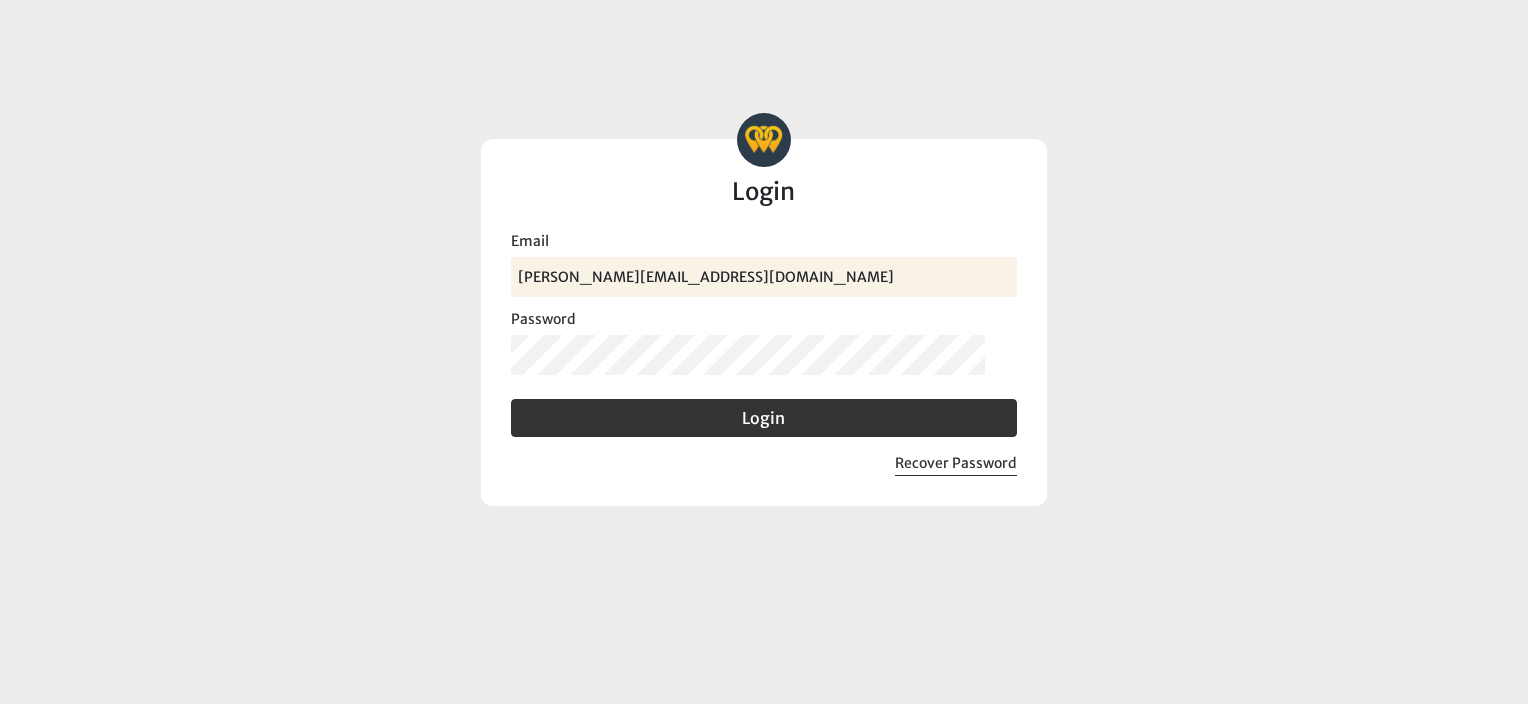 click on "Recover Password" 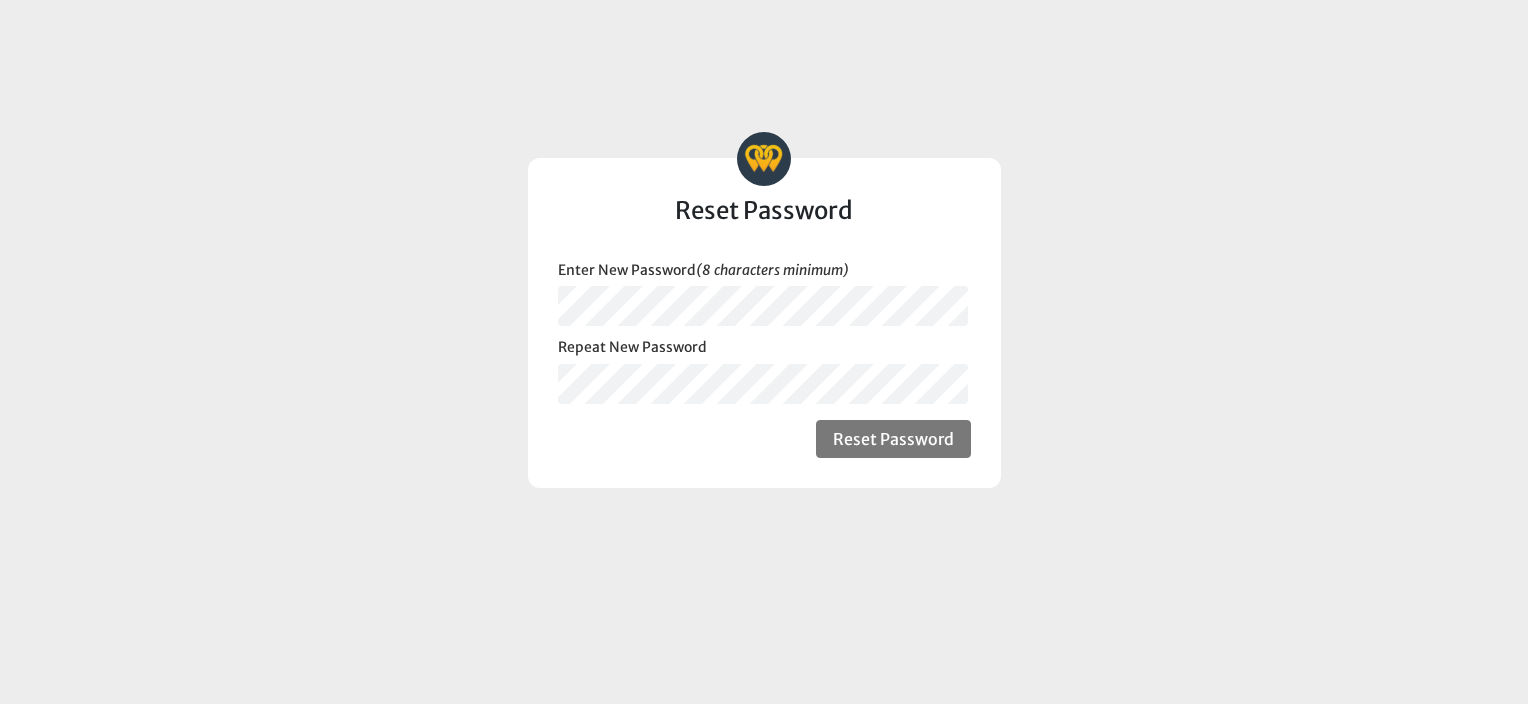 scroll, scrollTop: 0, scrollLeft: 0, axis: both 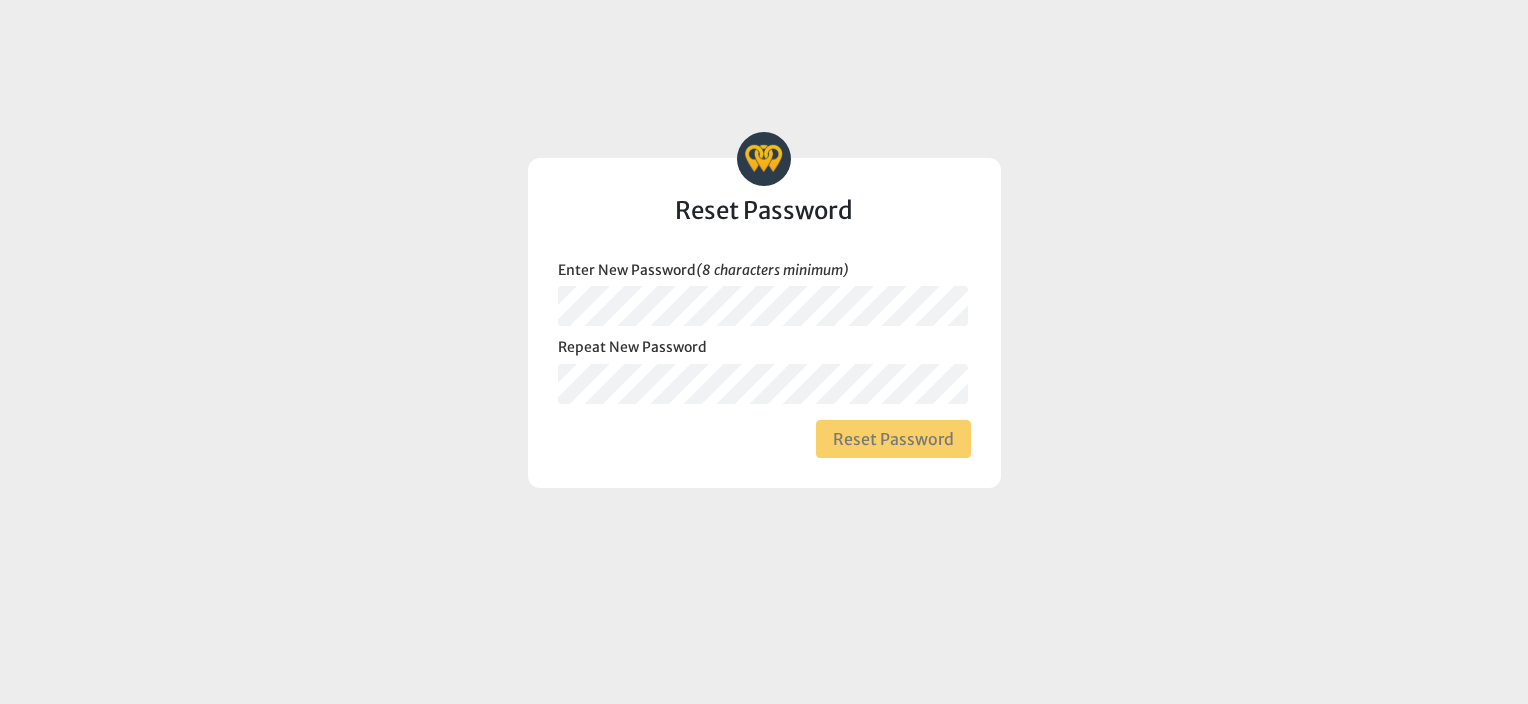 click on "Reset Password" 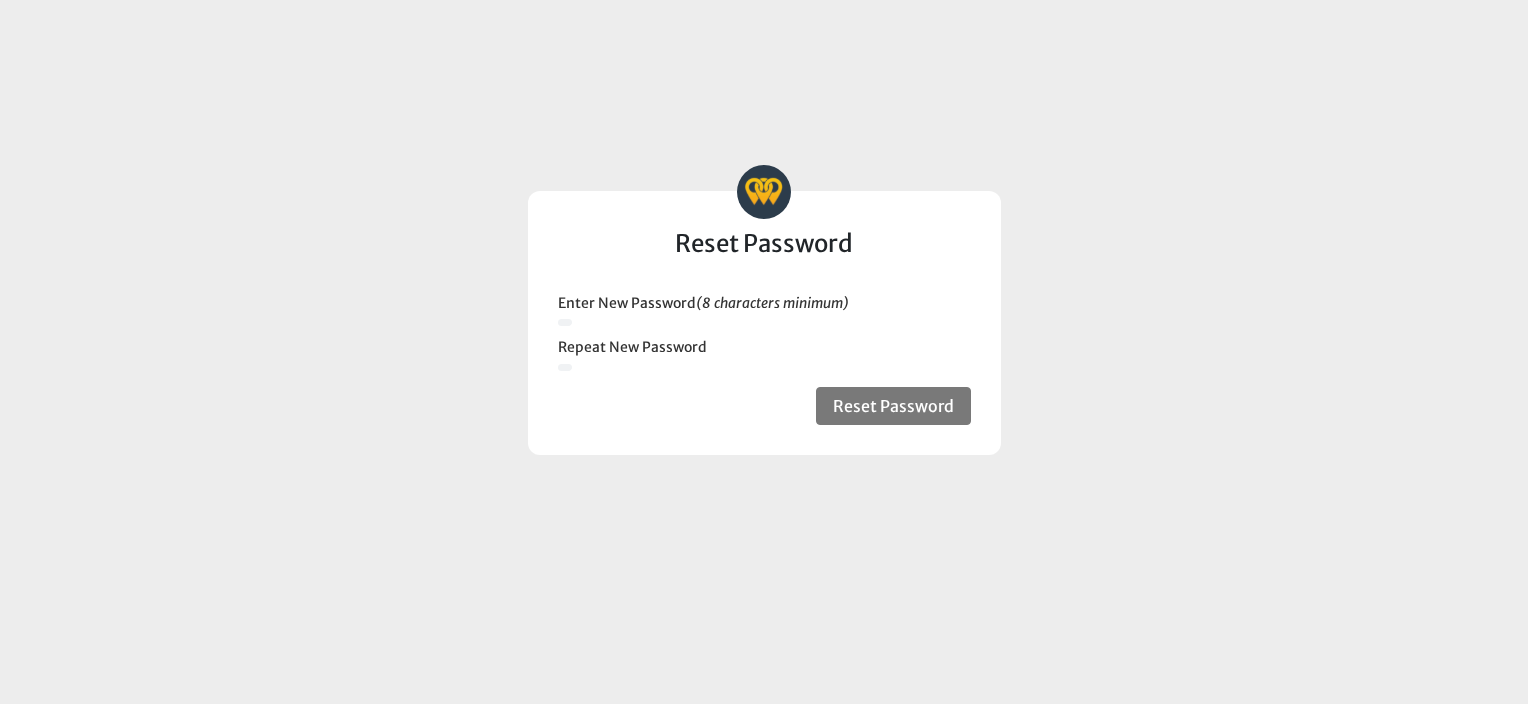 click on "Go to Login" 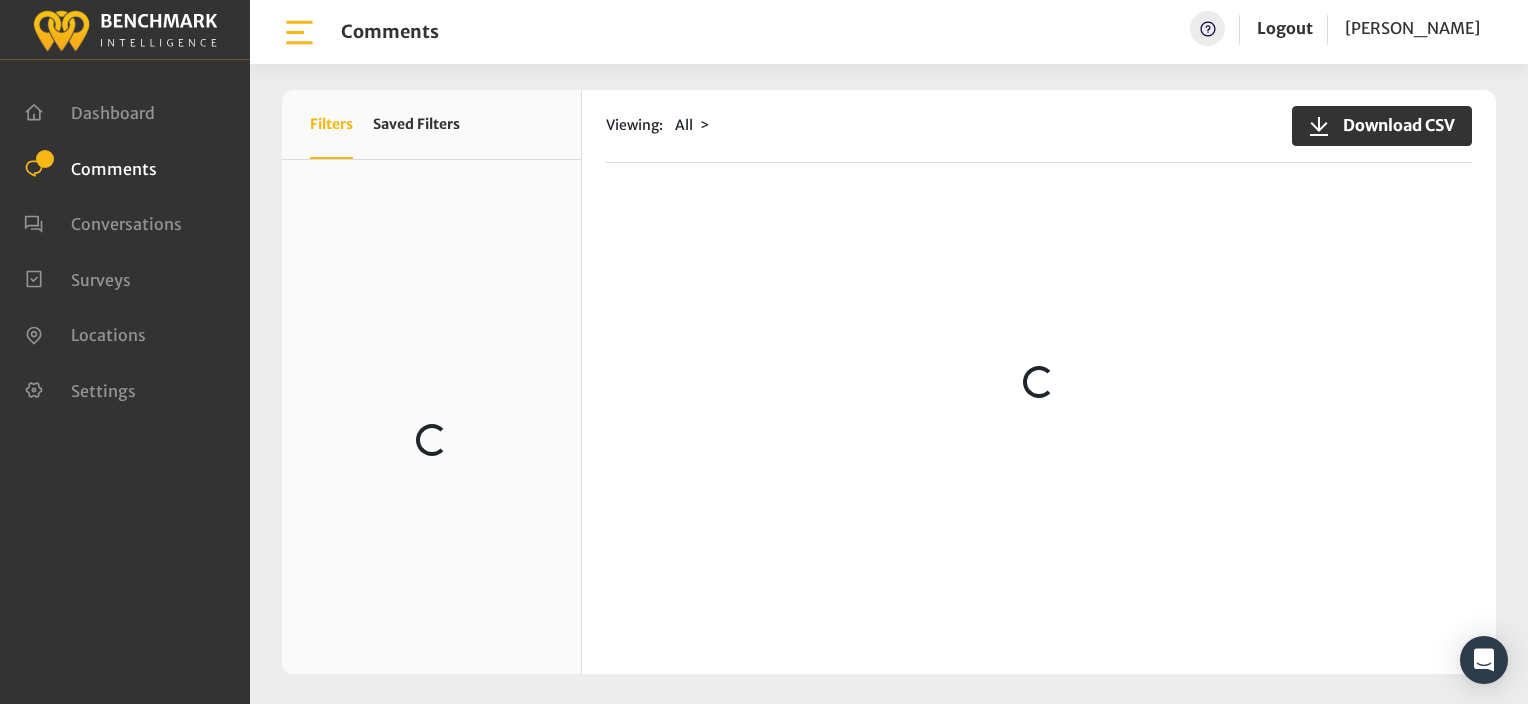 scroll, scrollTop: 0, scrollLeft: 0, axis: both 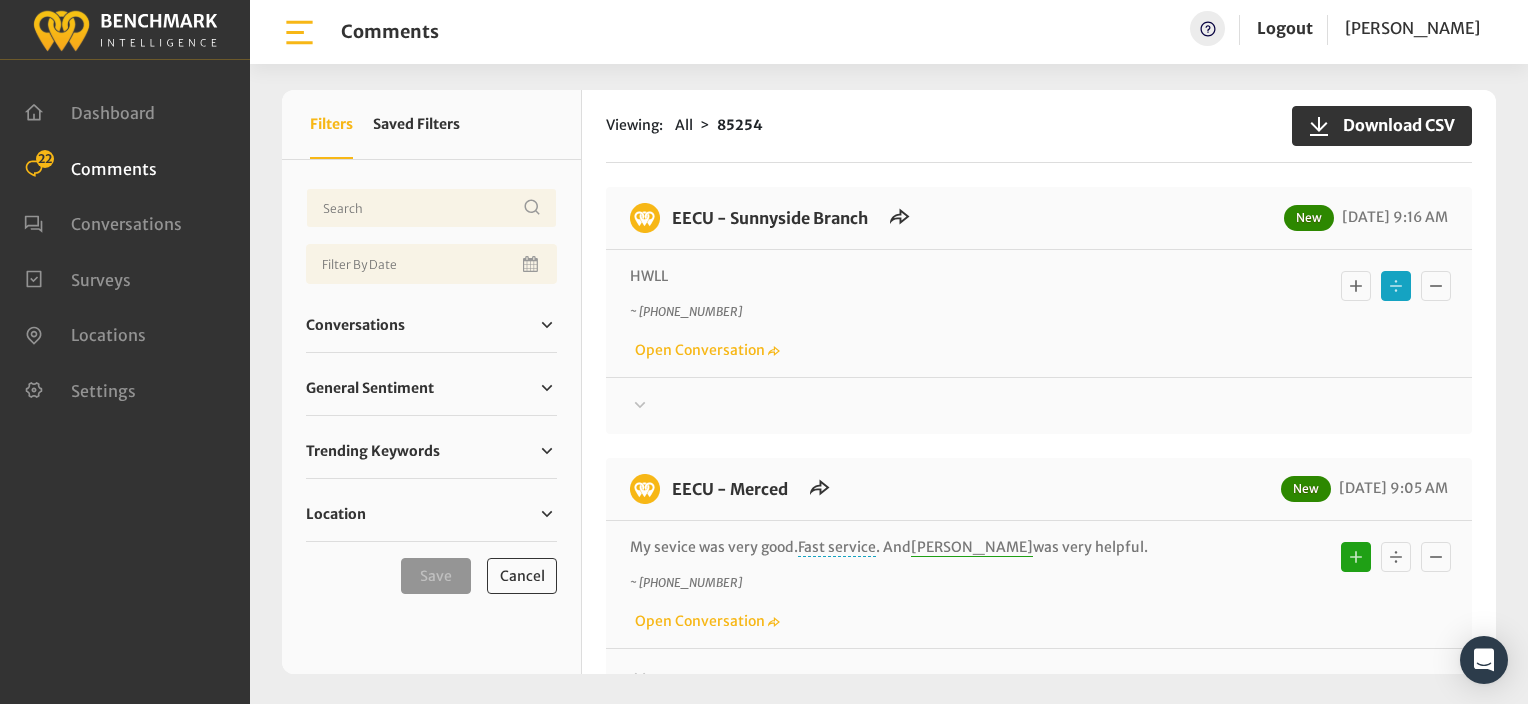click 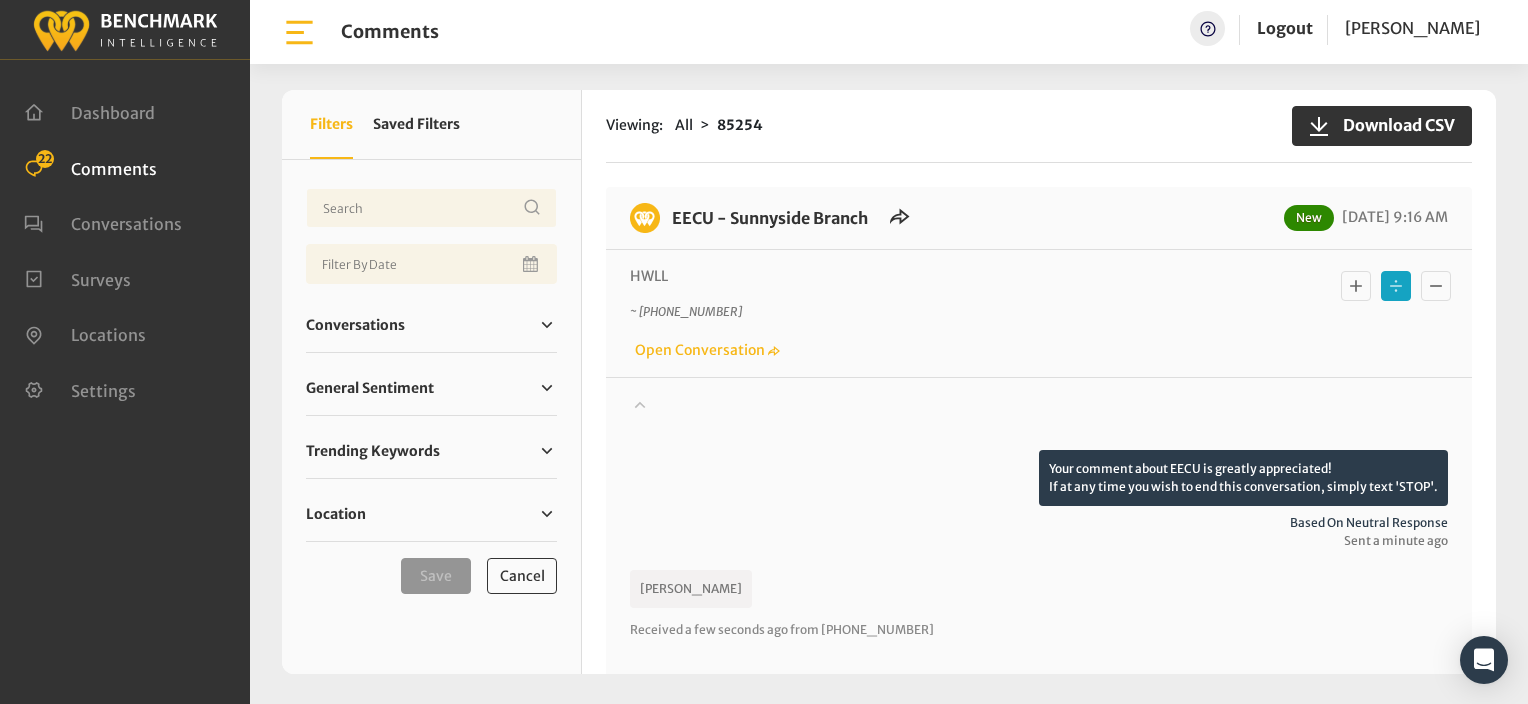click 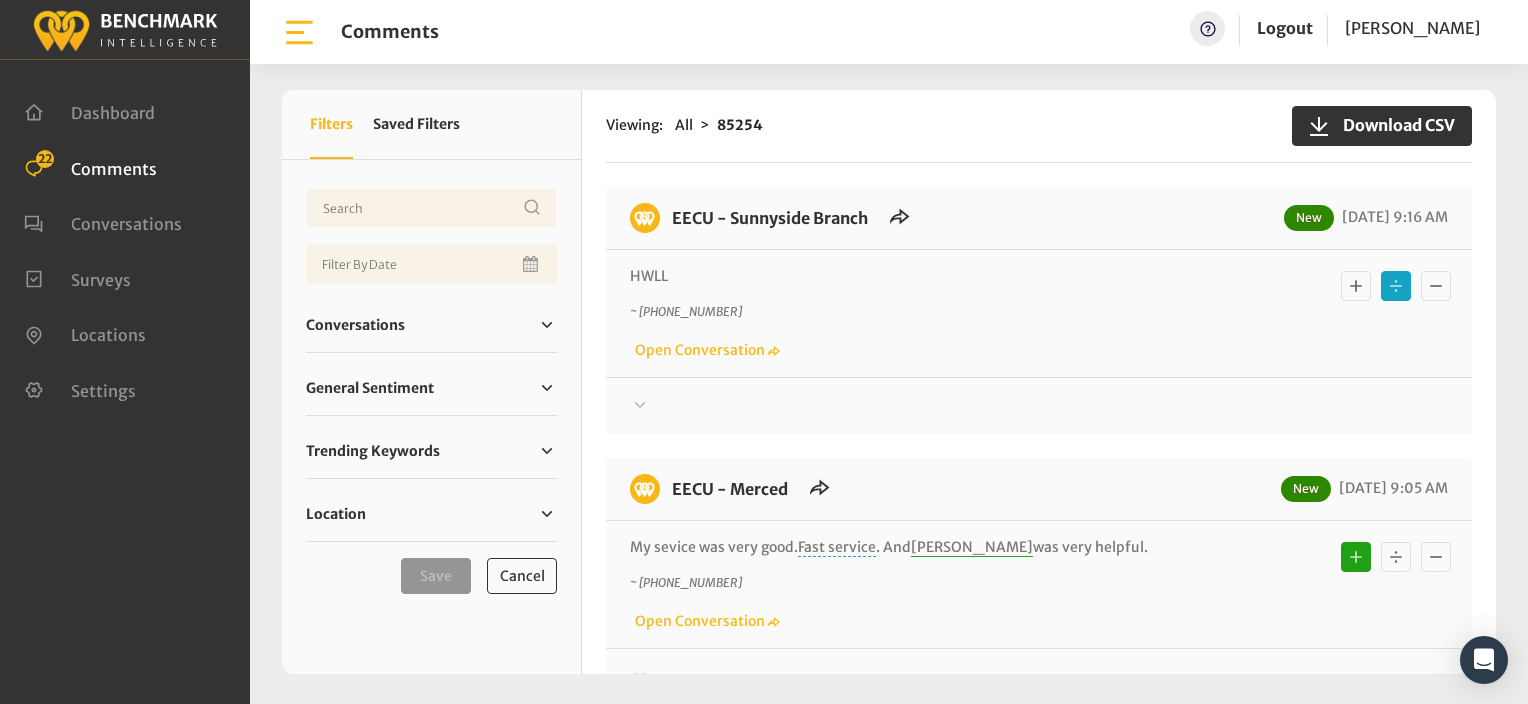 click on "Viewing:
All
85254
Download CSV" 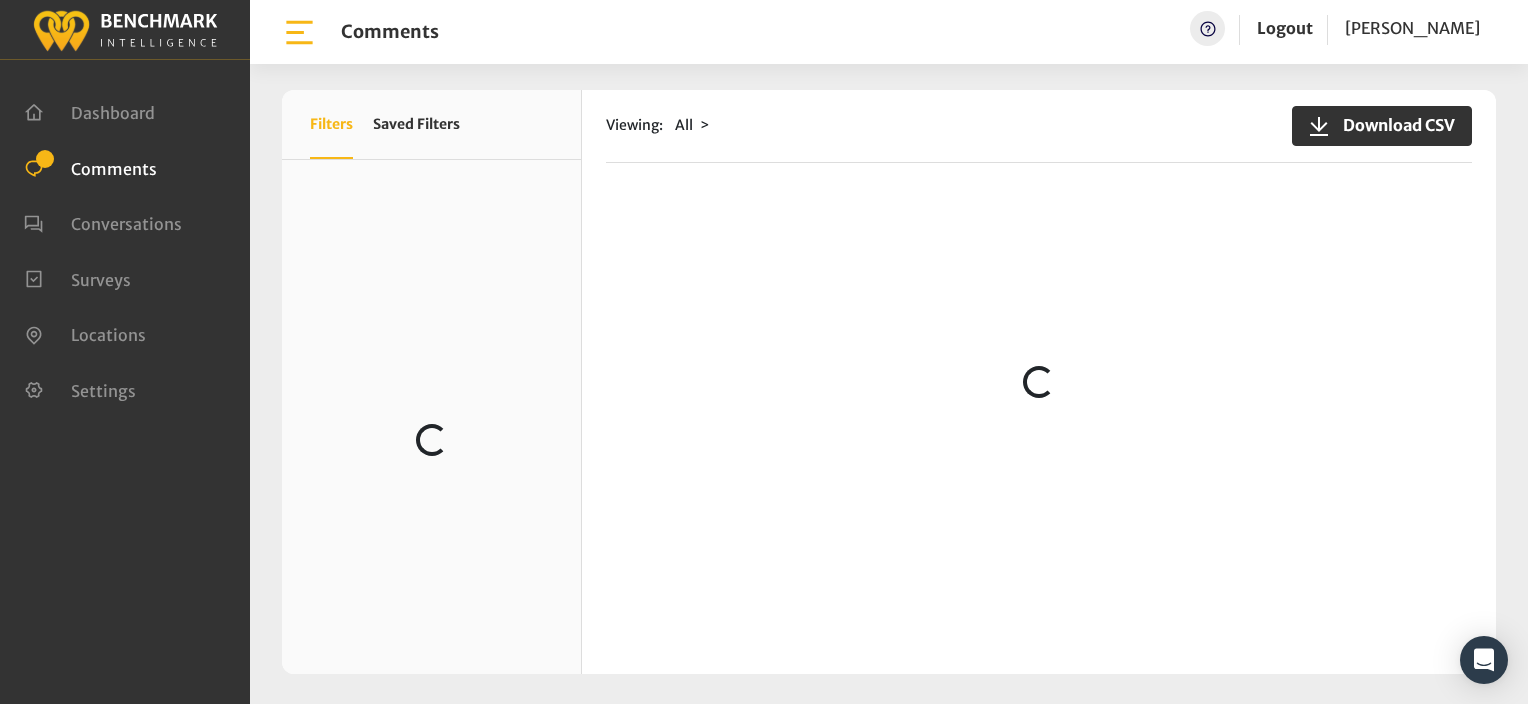 scroll, scrollTop: 0, scrollLeft: 0, axis: both 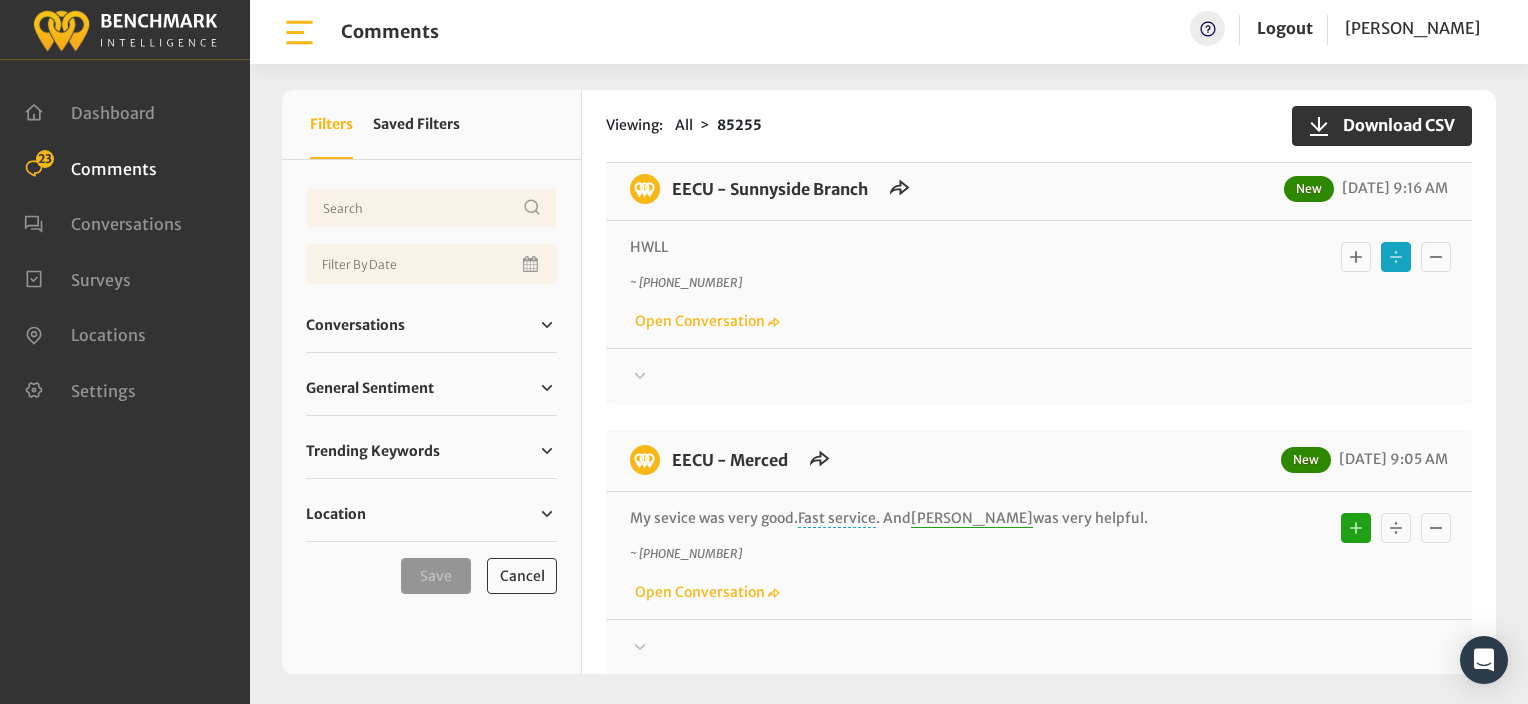 click 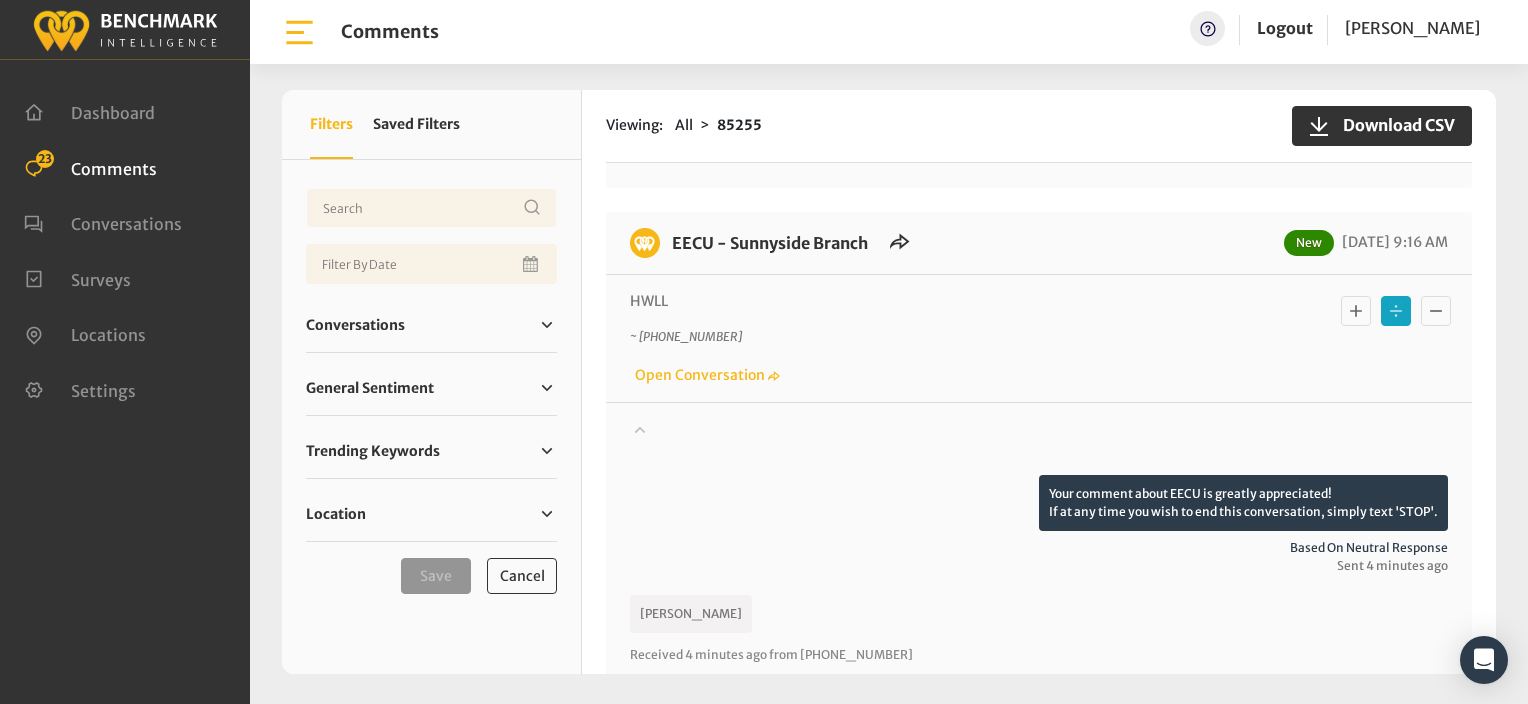scroll, scrollTop: 100, scrollLeft: 0, axis: vertical 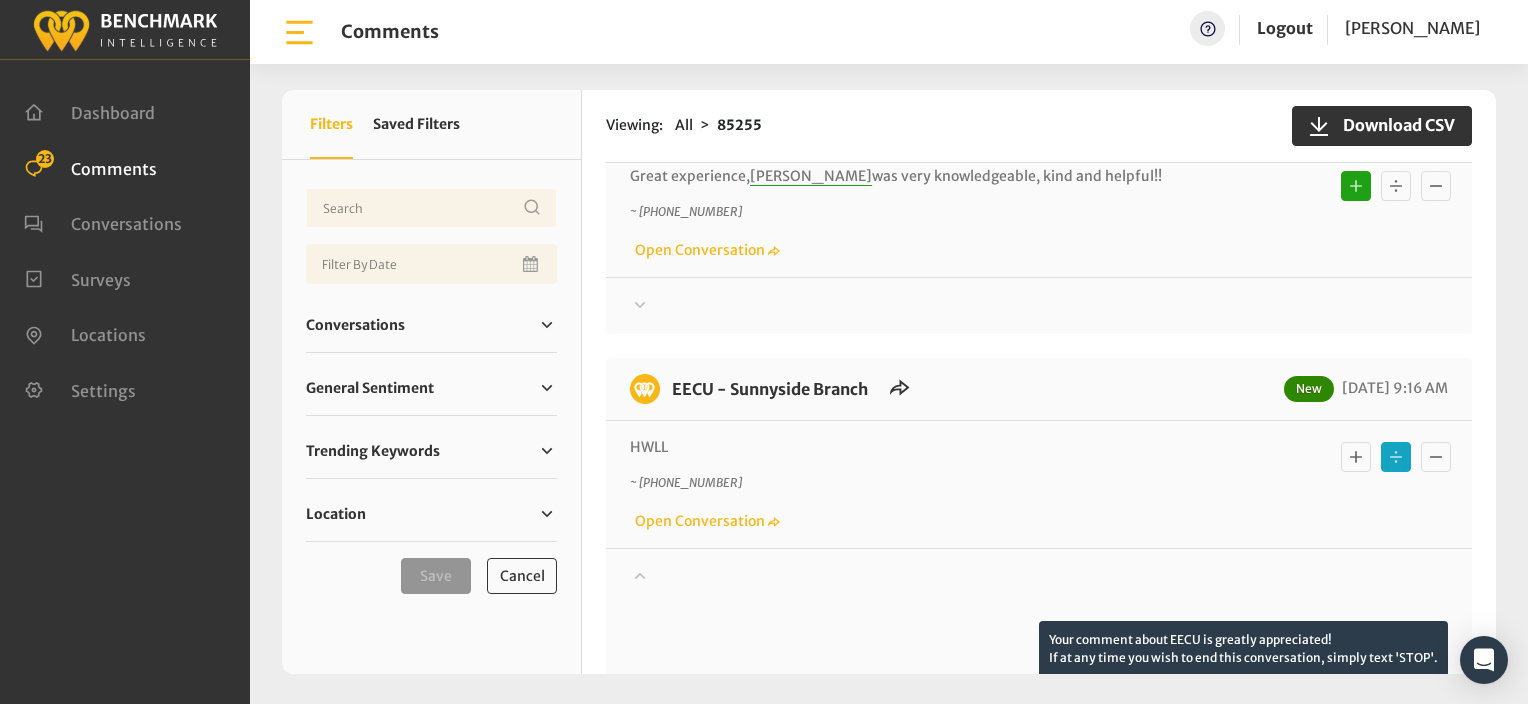 click on "~ +15592817708
Open Conversation" 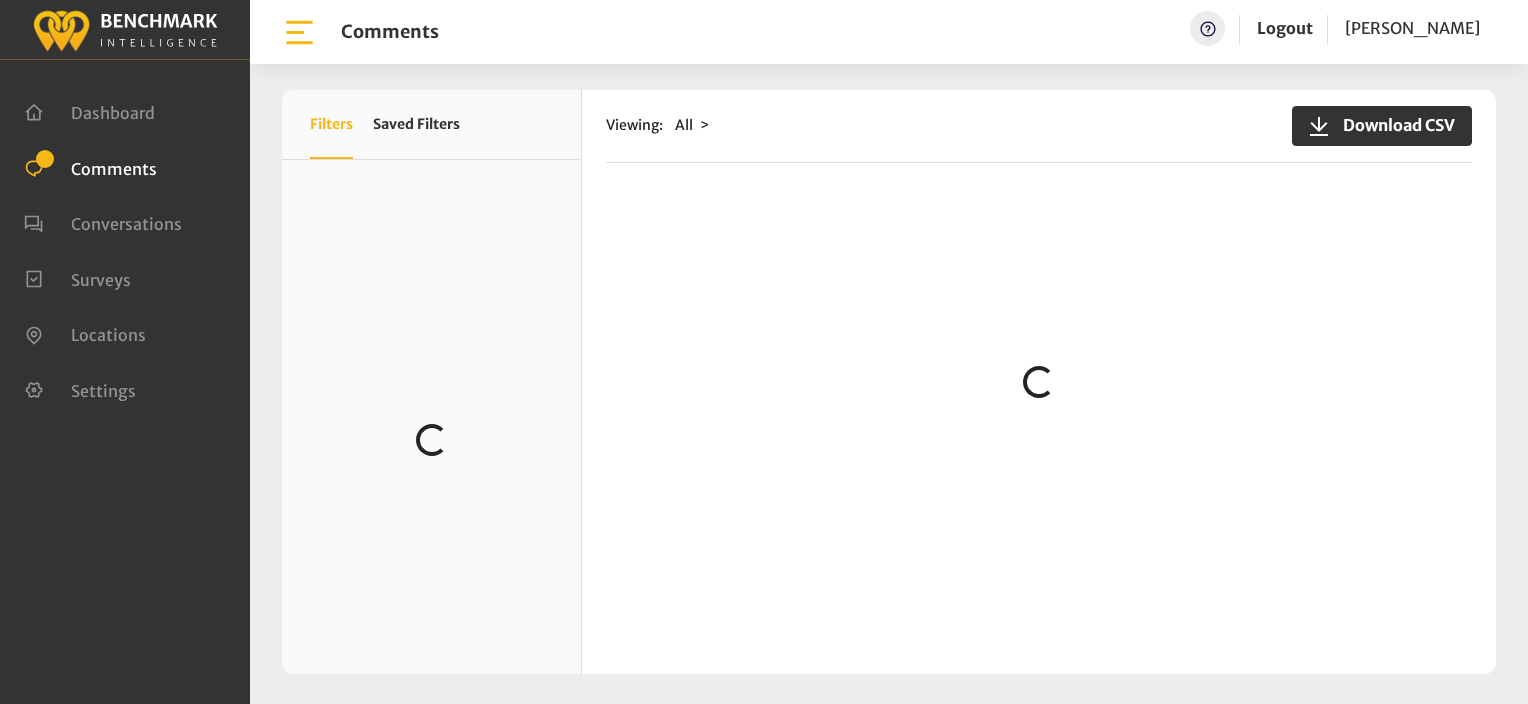 scroll, scrollTop: 0, scrollLeft: 0, axis: both 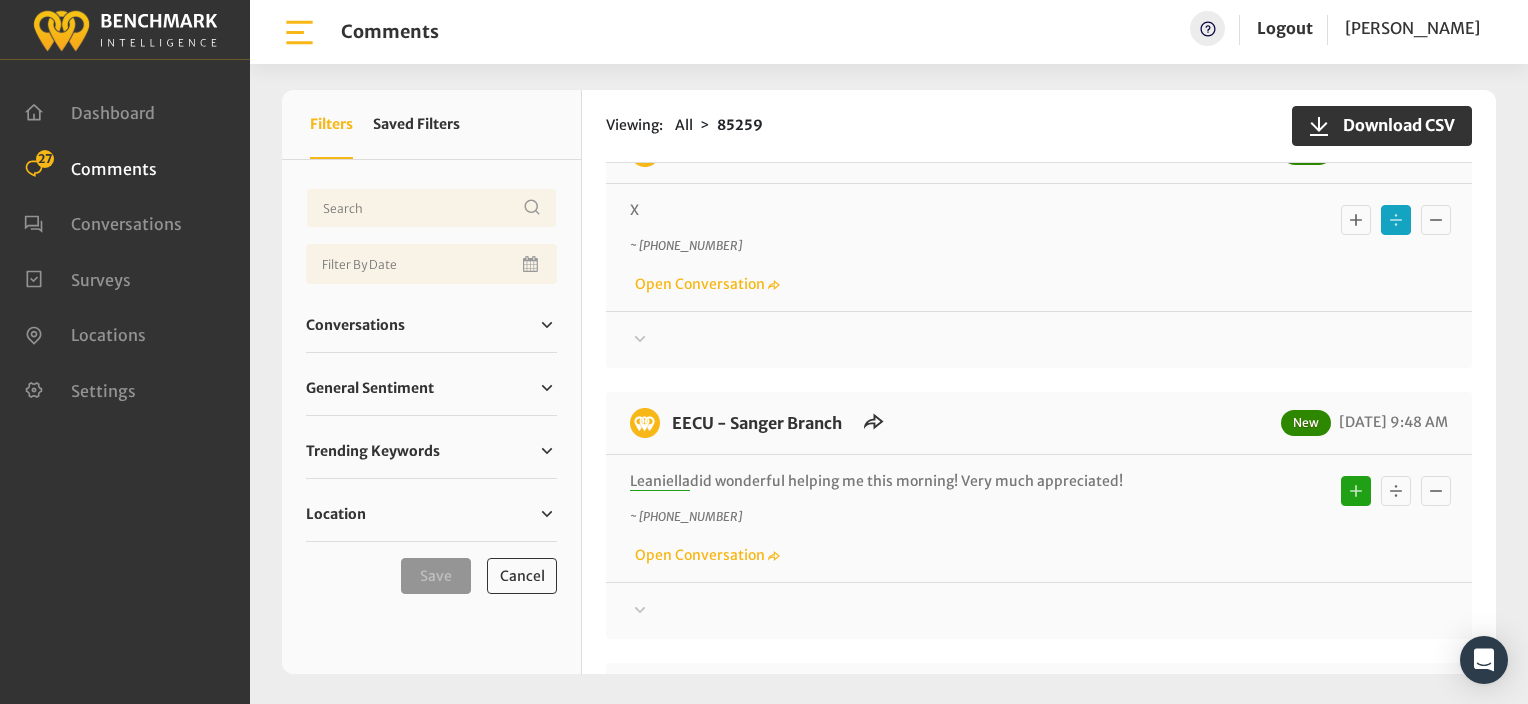 click 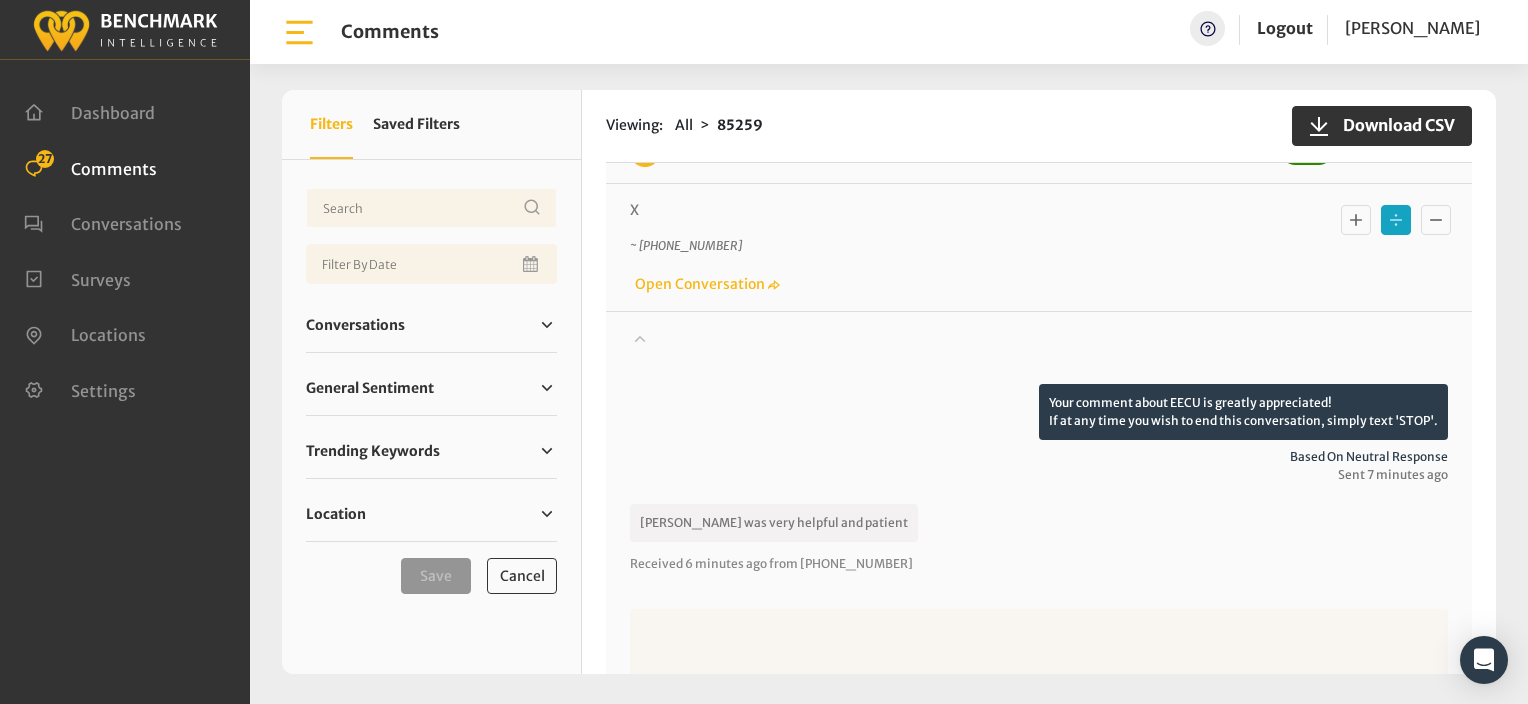 click 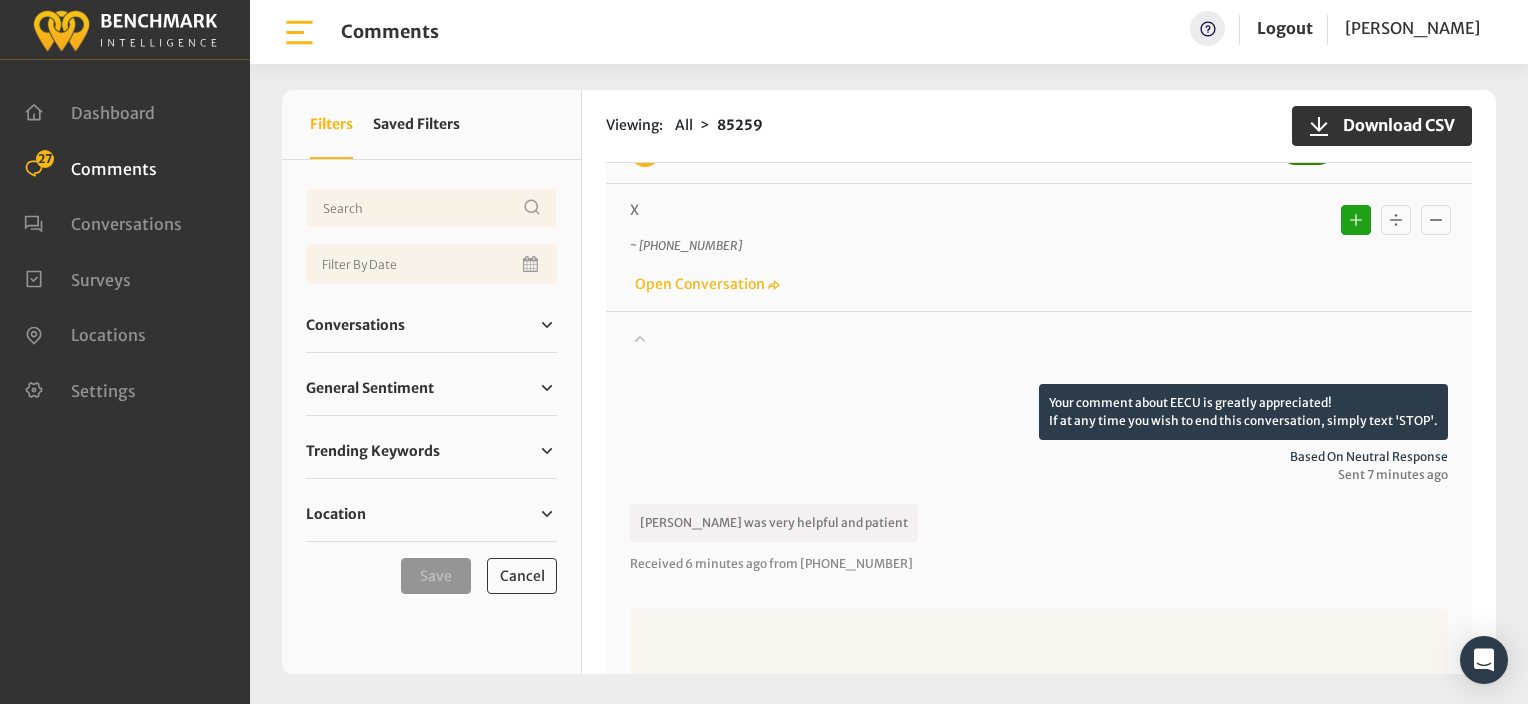 type 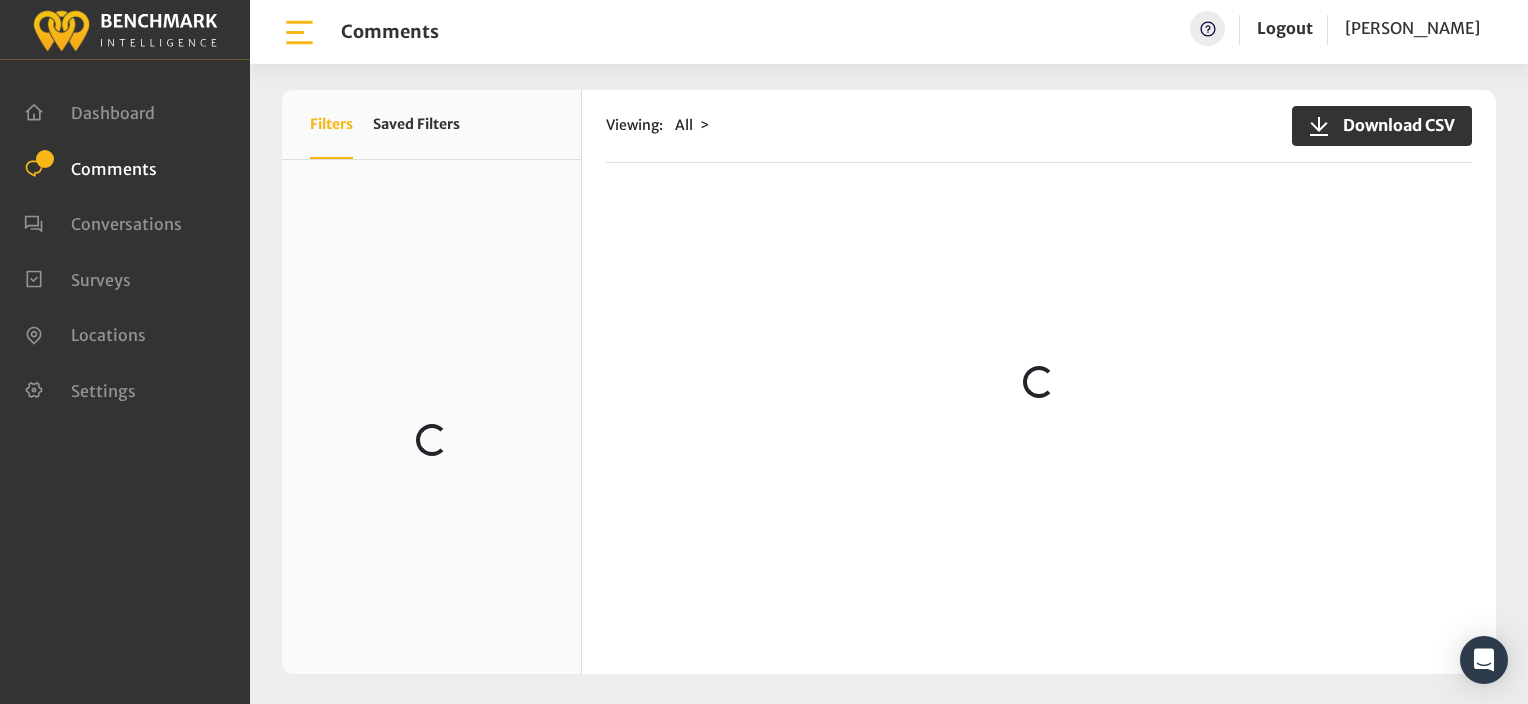 scroll, scrollTop: 0, scrollLeft: 0, axis: both 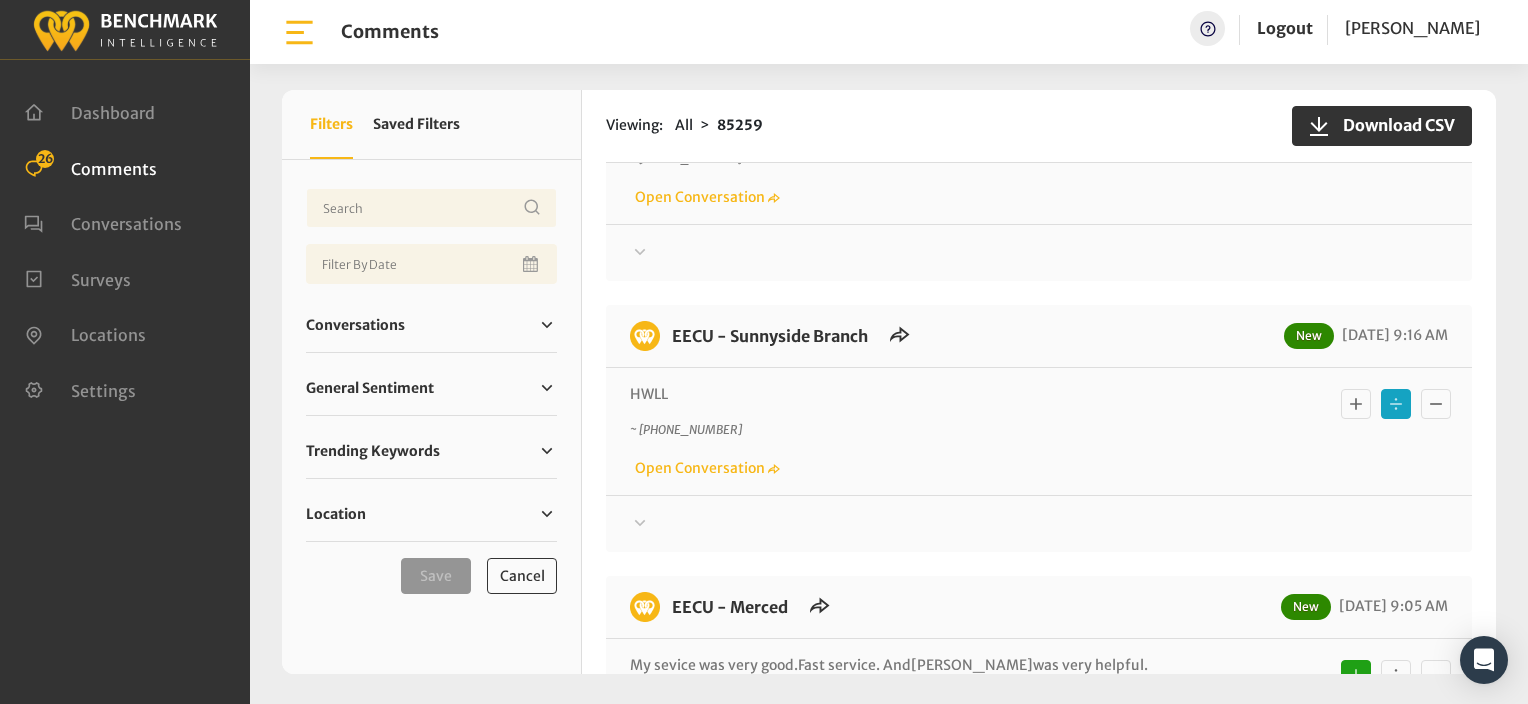 click 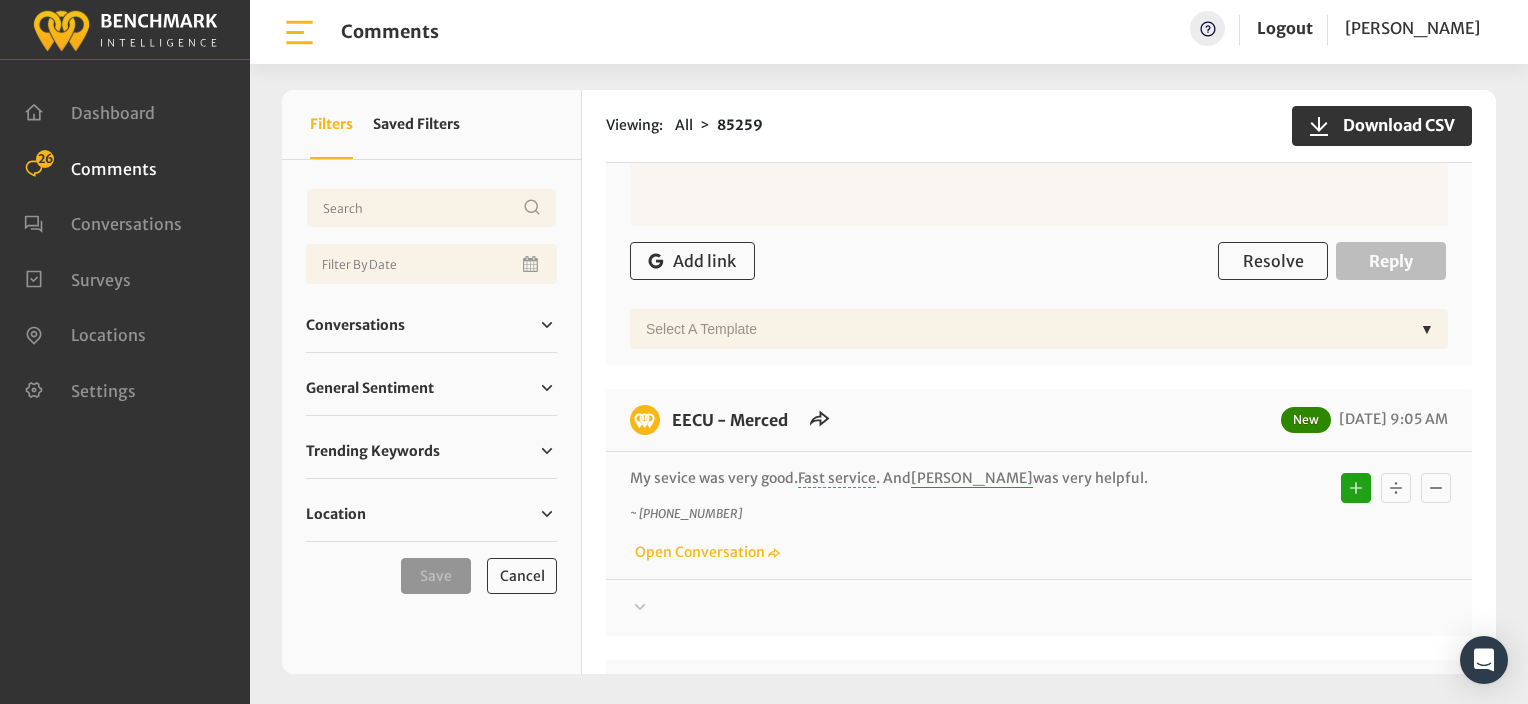 scroll, scrollTop: 2100, scrollLeft: 0, axis: vertical 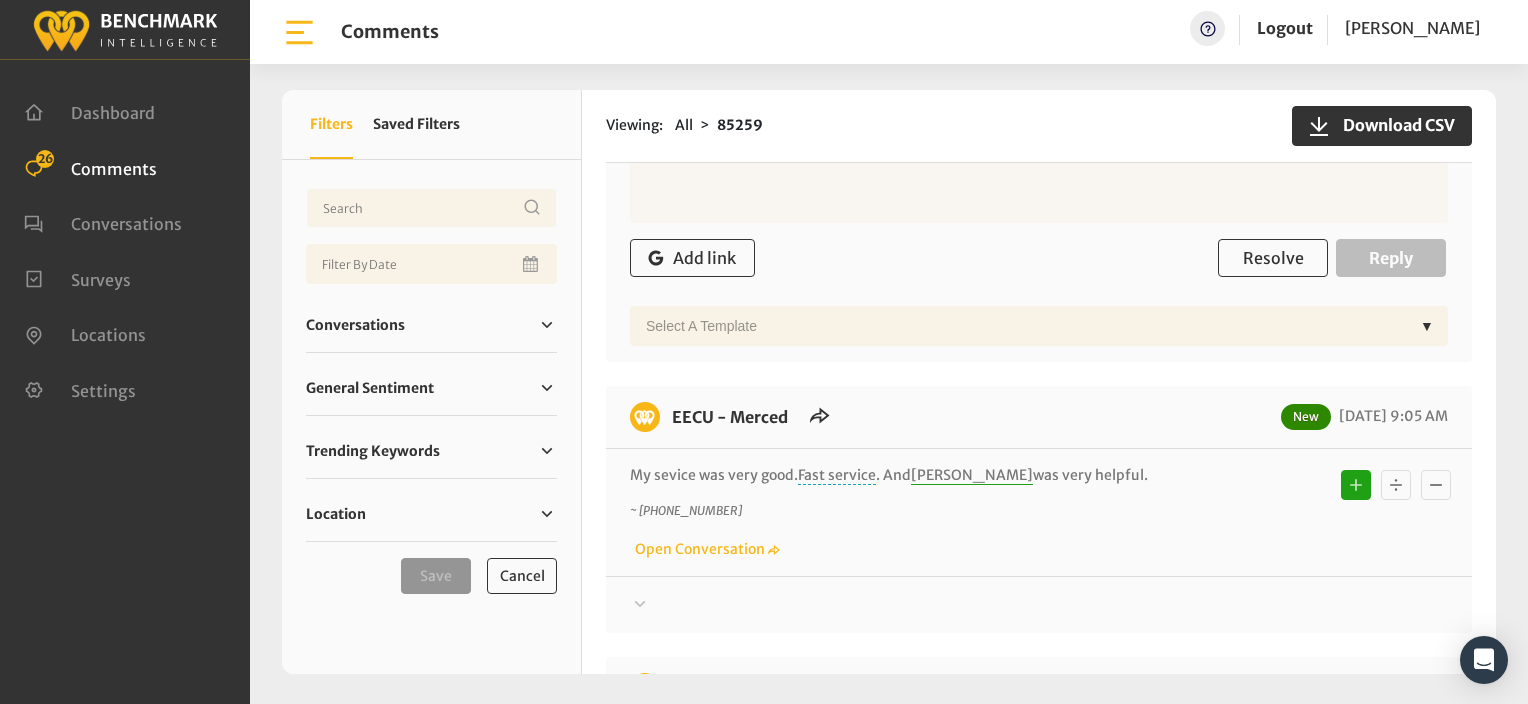 click at bounding box center (1039, 160) 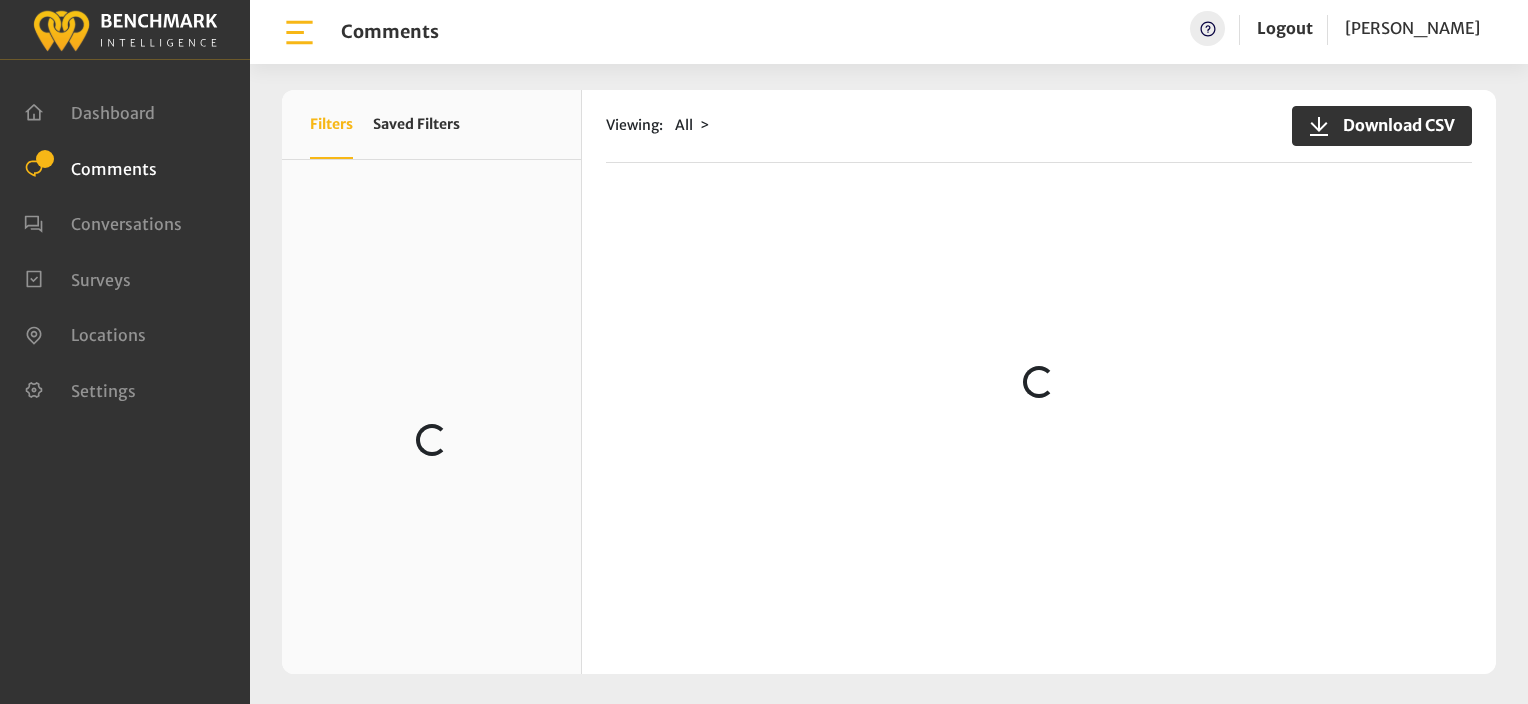 scroll, scrollTop: 0, scrollLeft: 0, axis: both 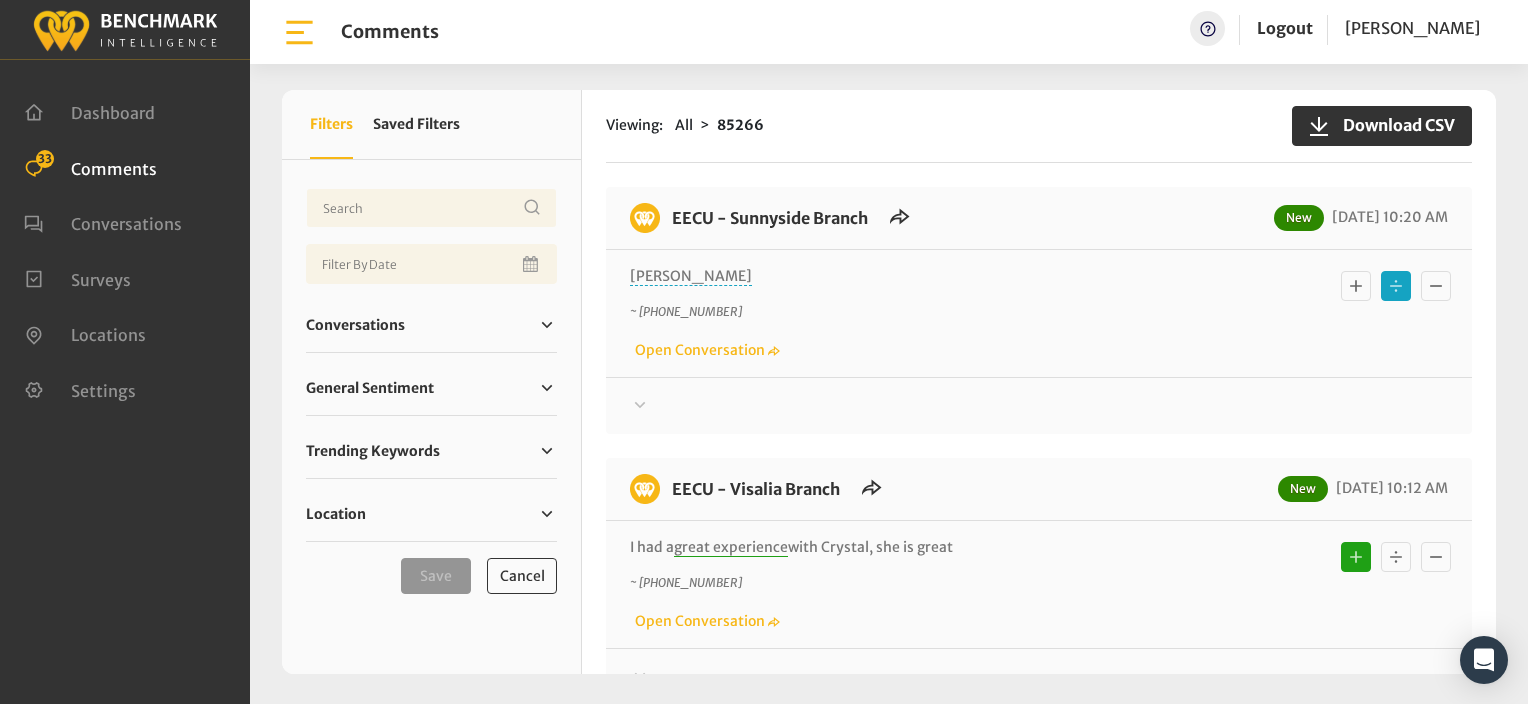 click 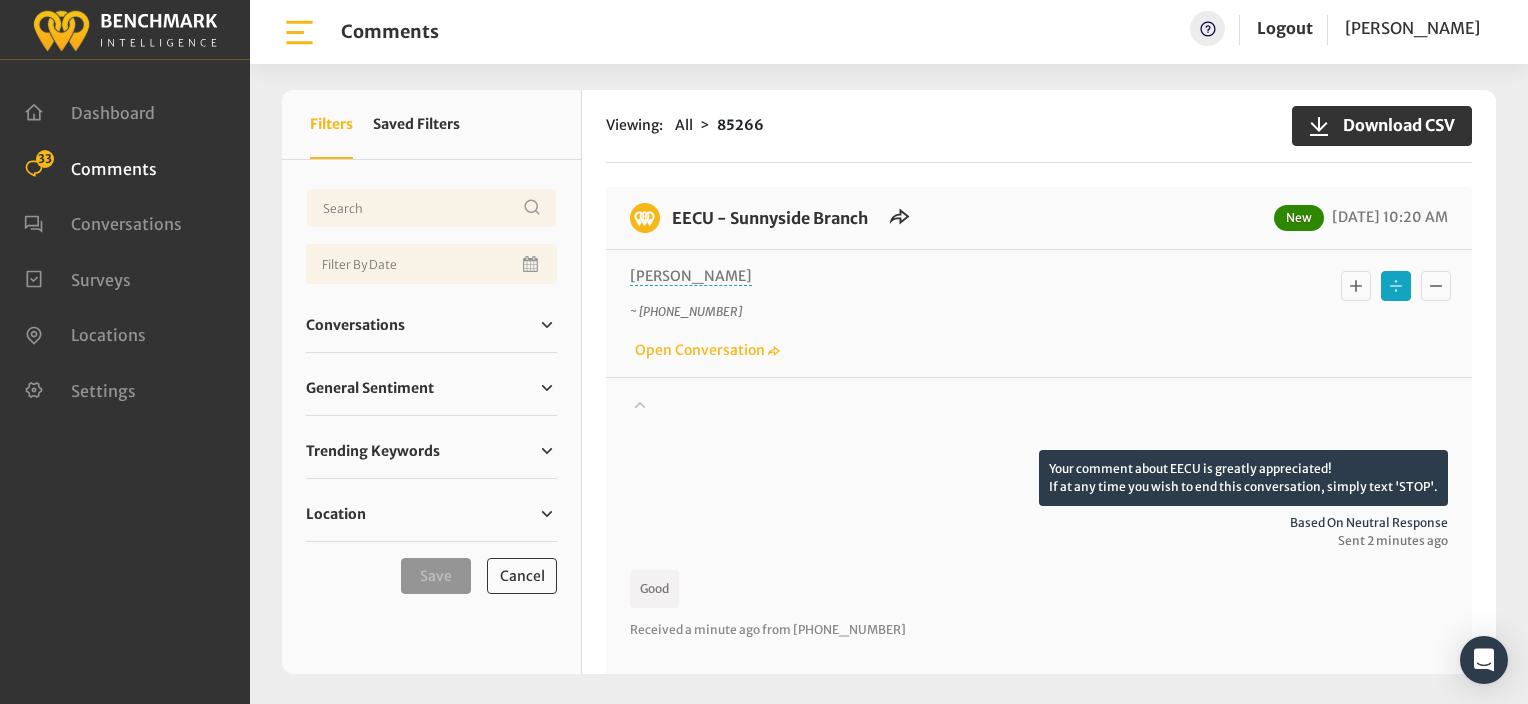 click 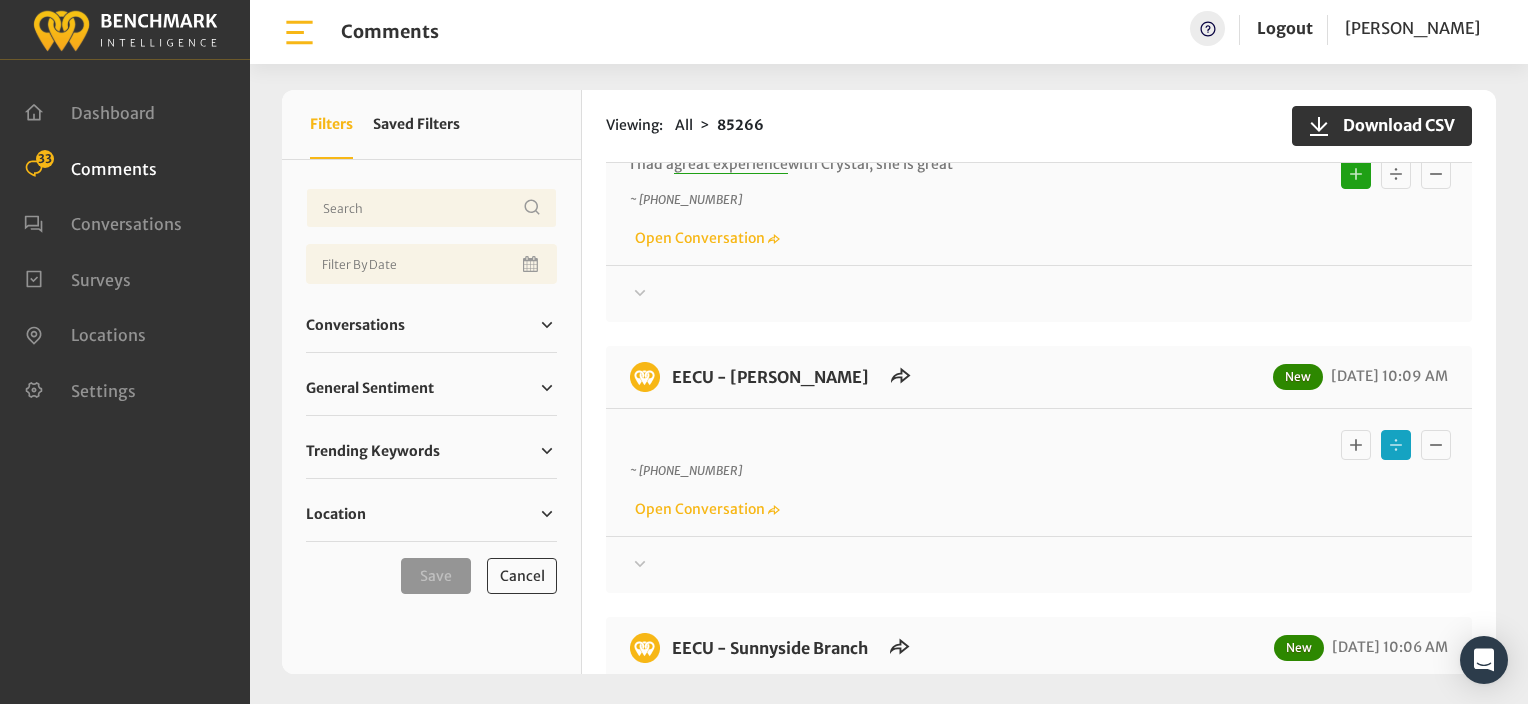 scroll, scrollTop: 900, scrollLeft: 0, axis: vertical 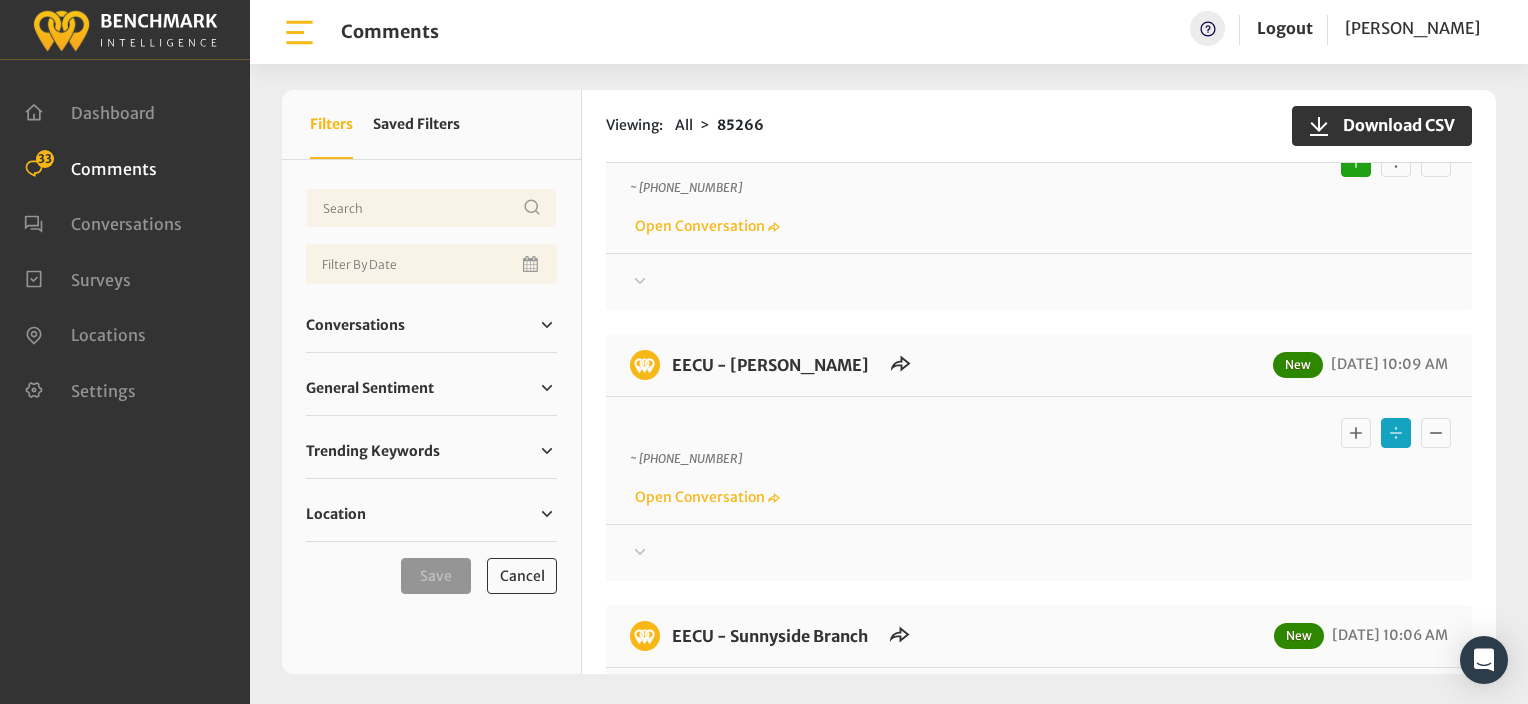 click 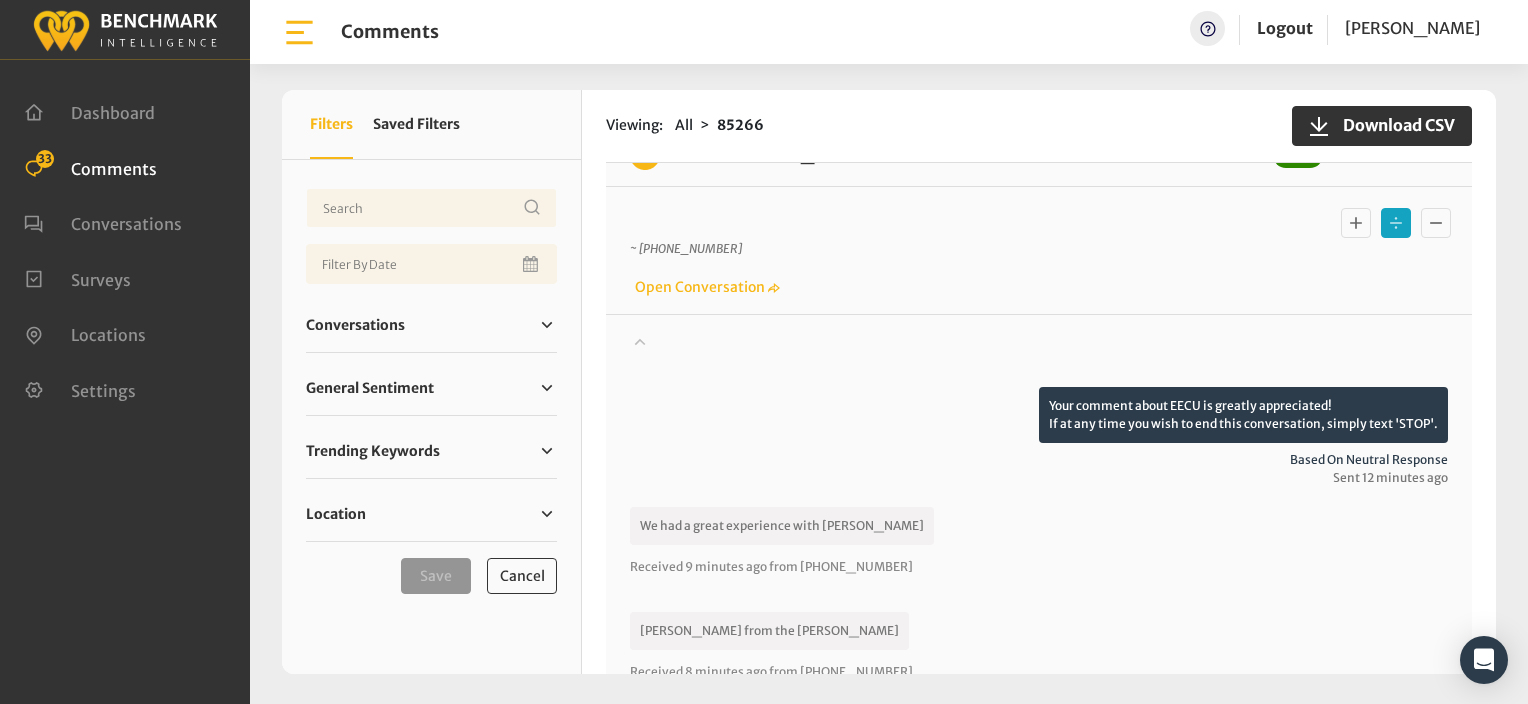 scroll, scrollTop: 1000, scrollLeft: 0, axis: vertical 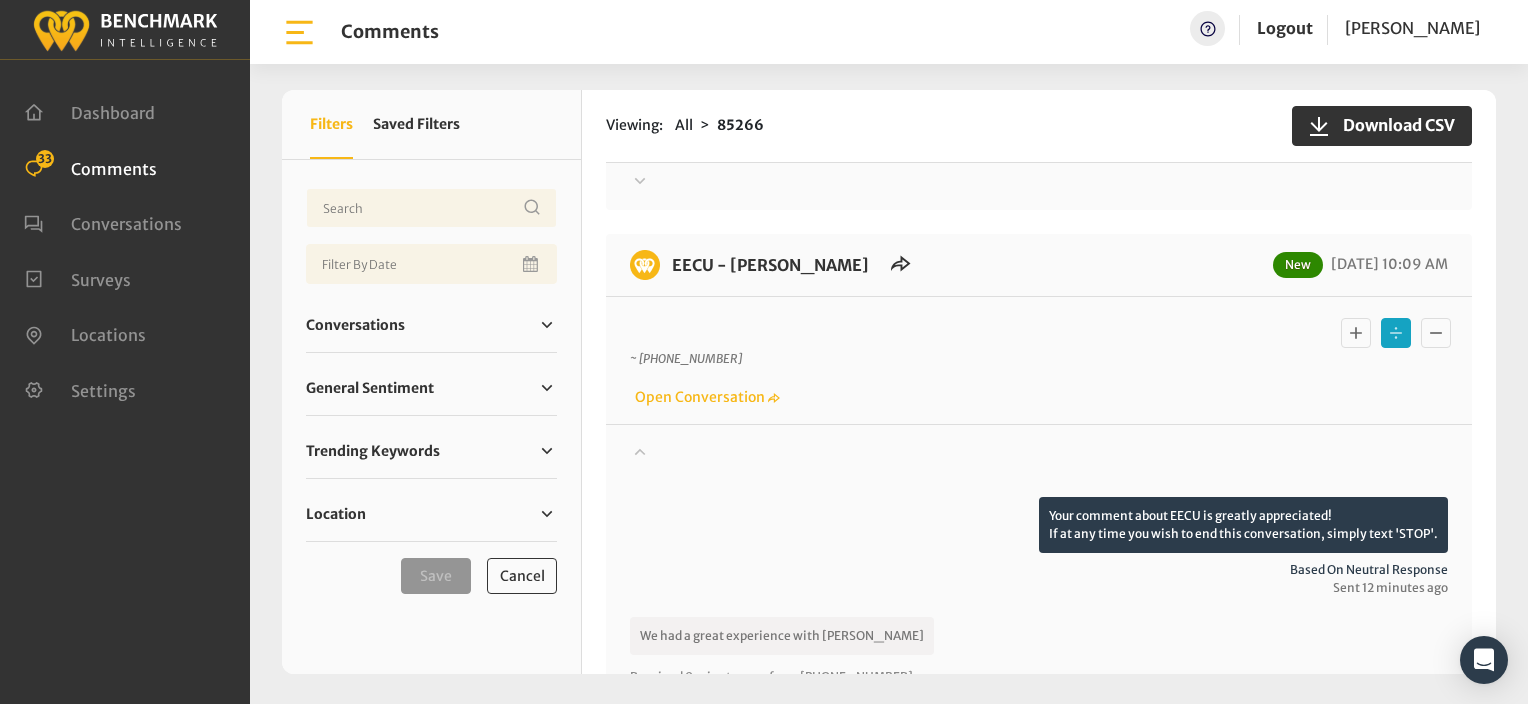 click 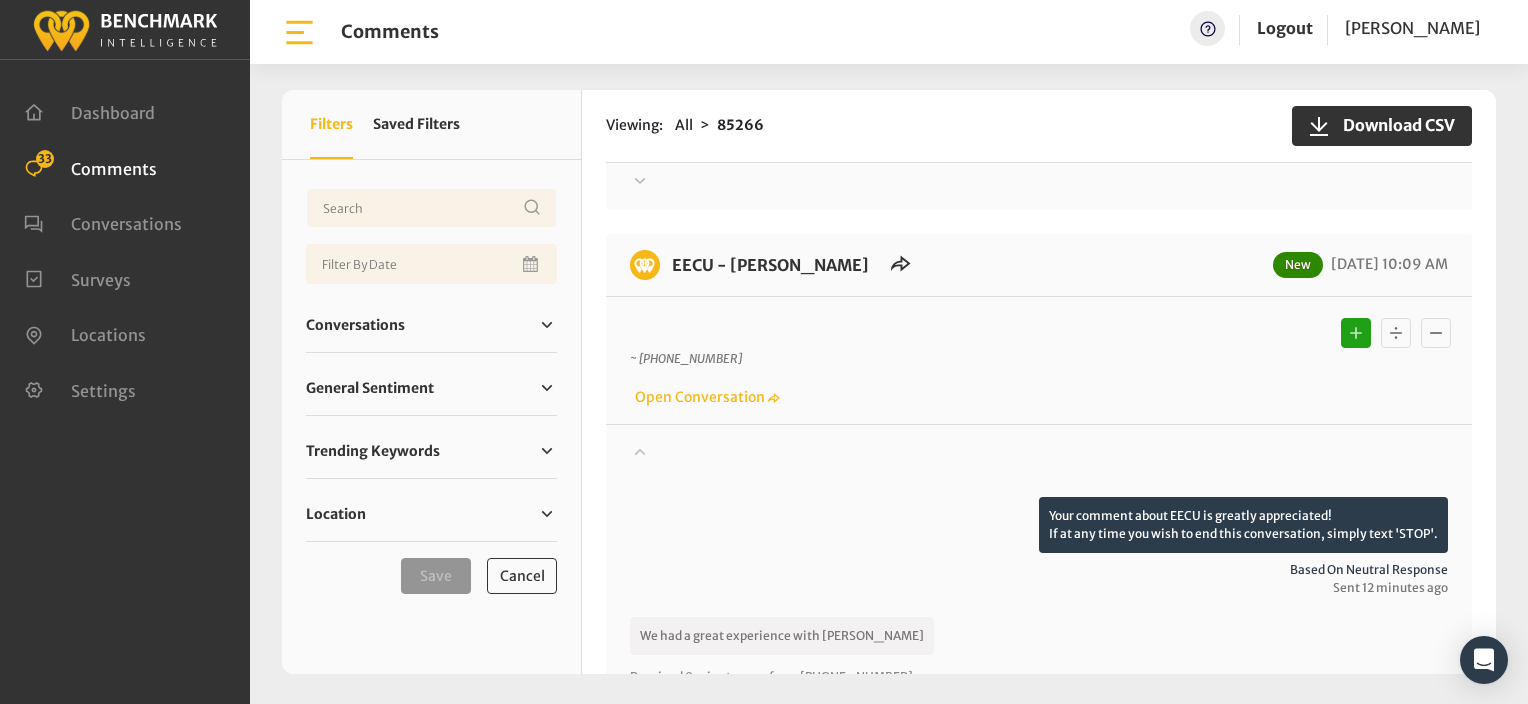 type 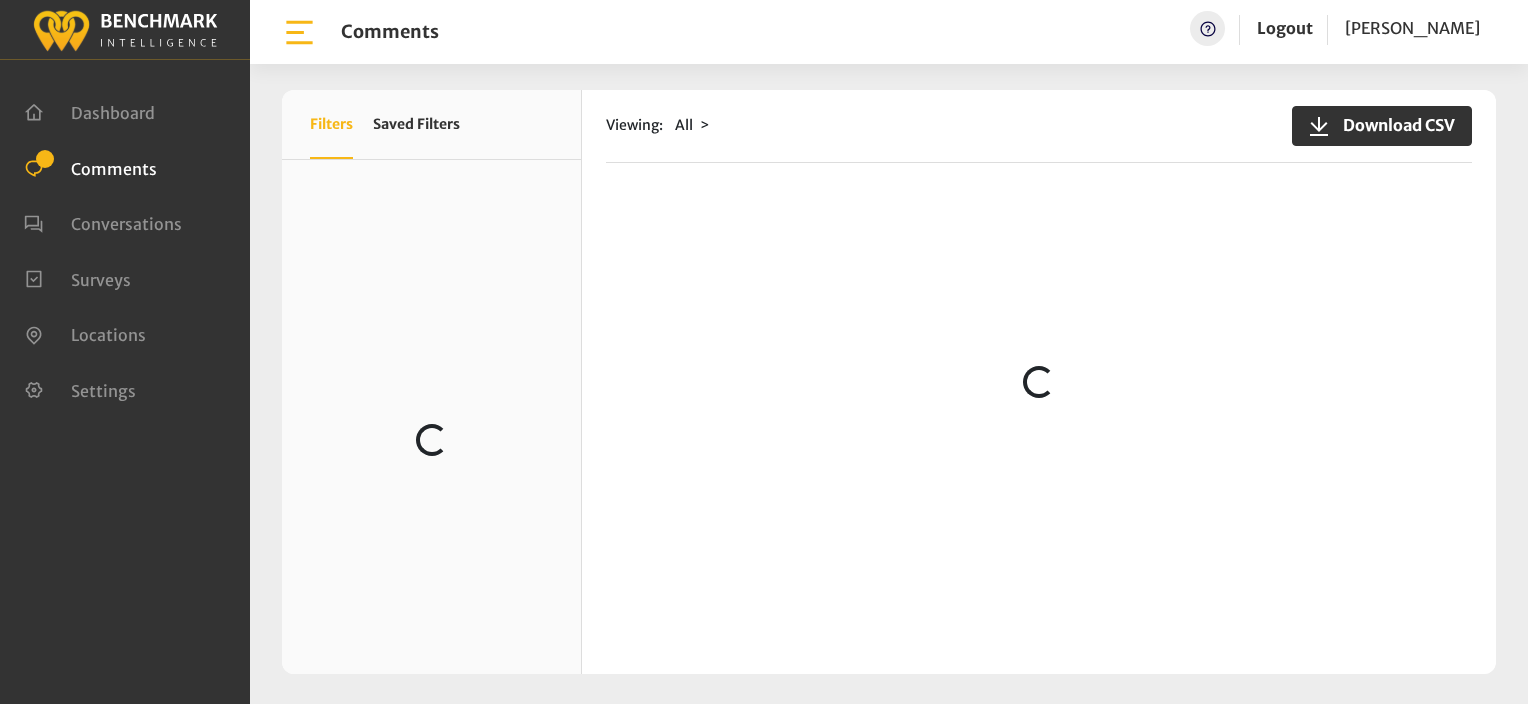 scroll, scrollTop: 0, scrollLeft: 0, axis: both 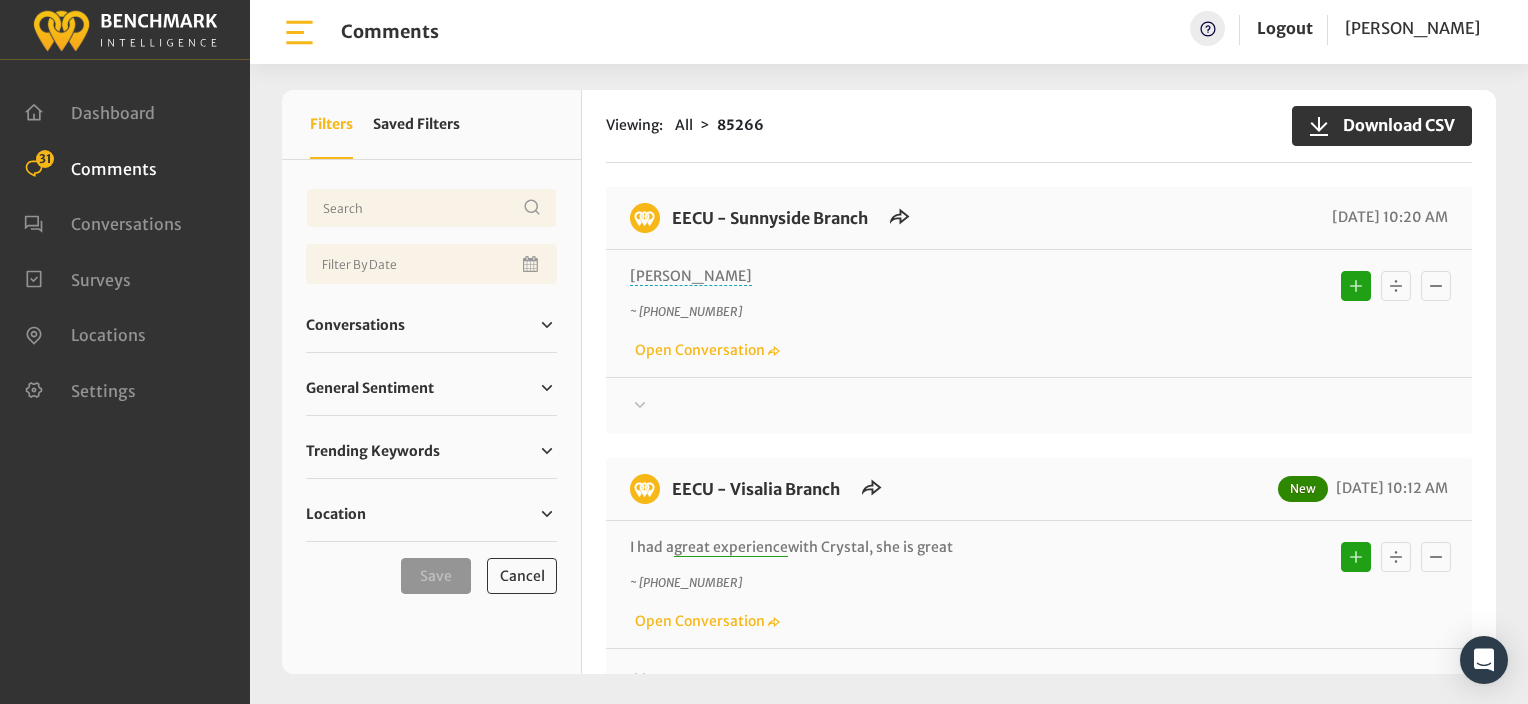 click on "Viewing:
All
85266
Download CSV" 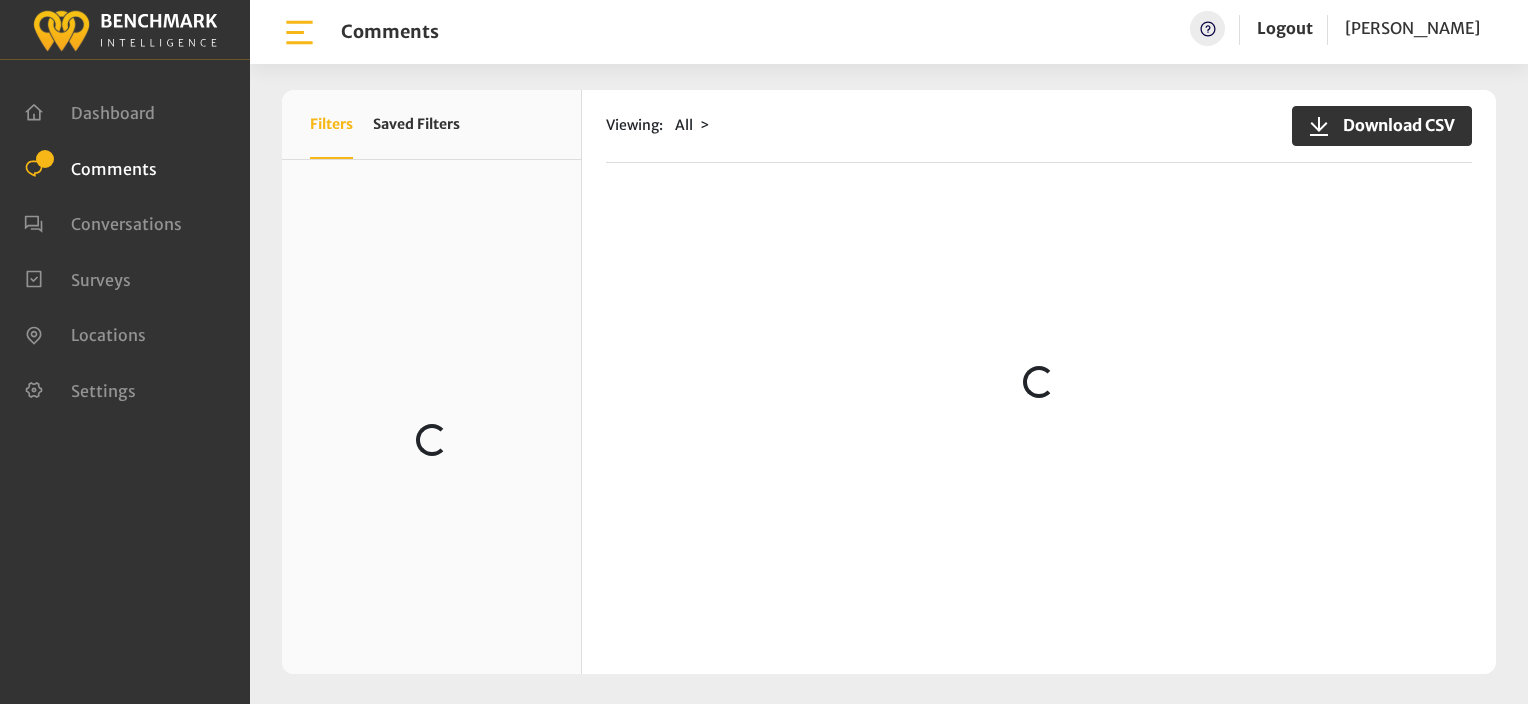 scroll, scrollTop: 0, scrollLeft: 0, axis: both 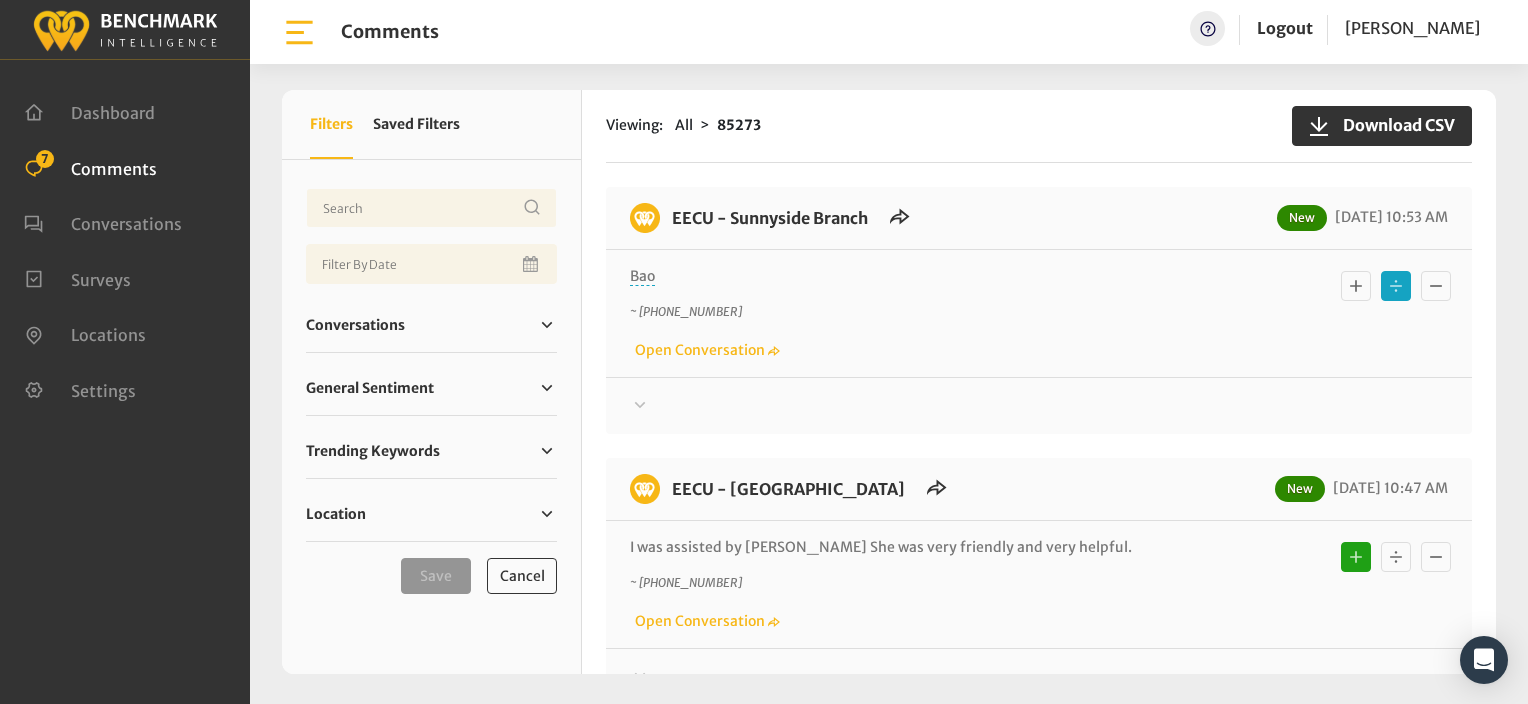 click 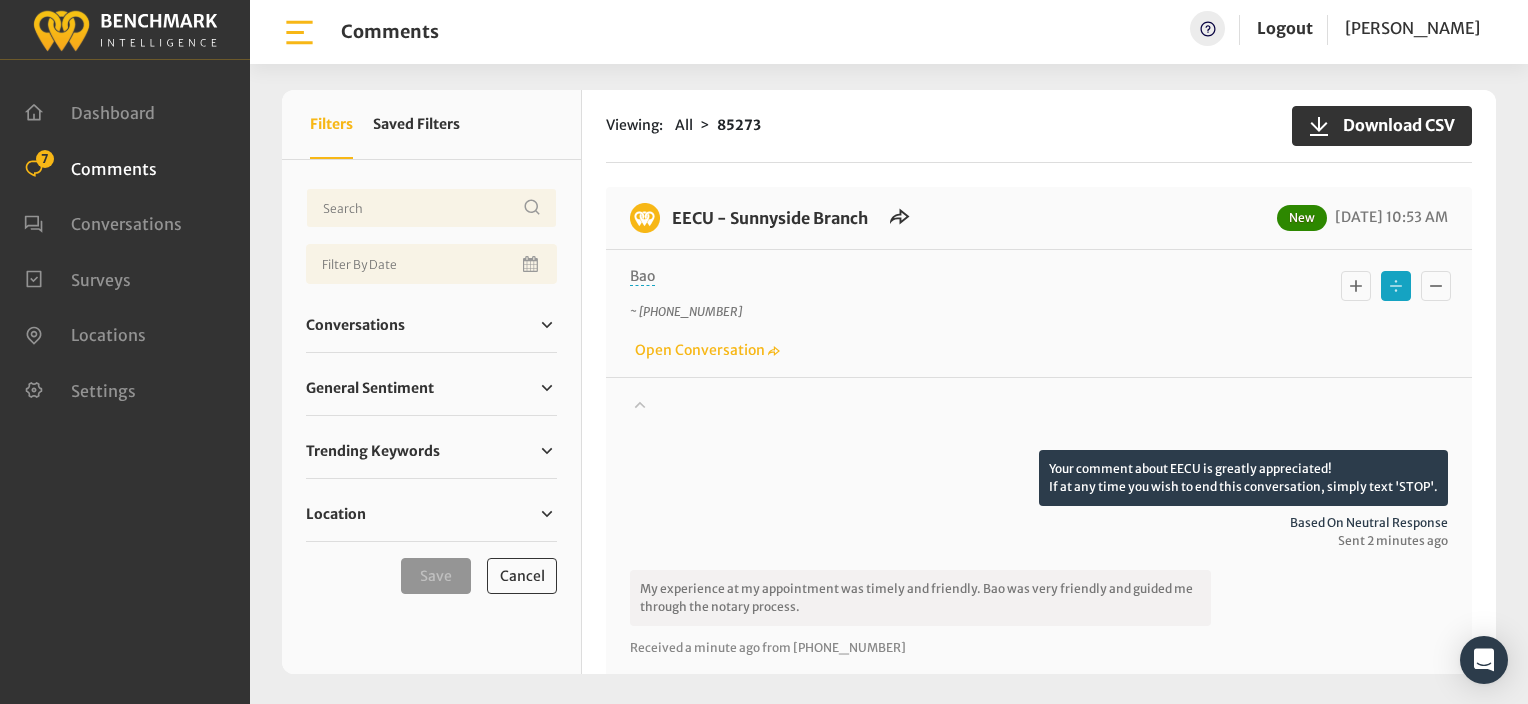 click 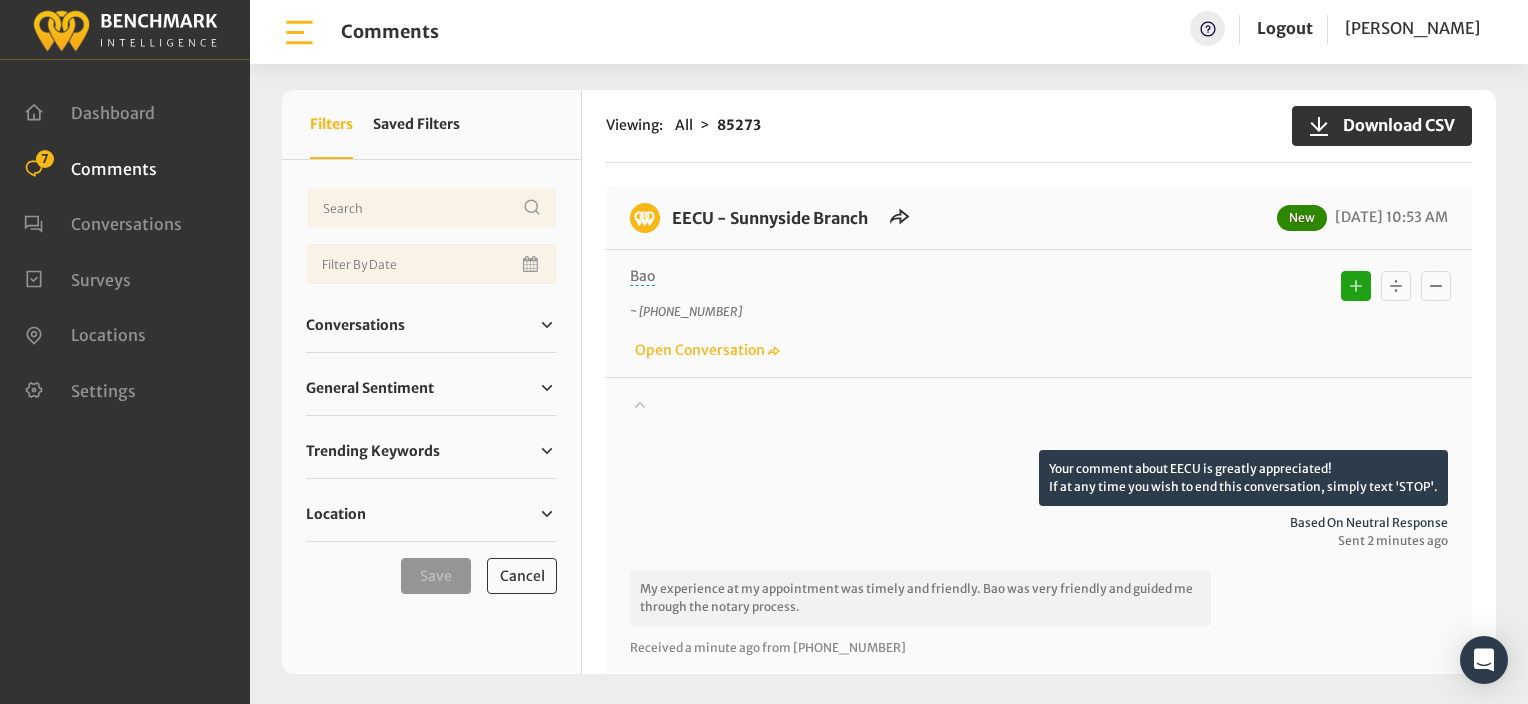 type 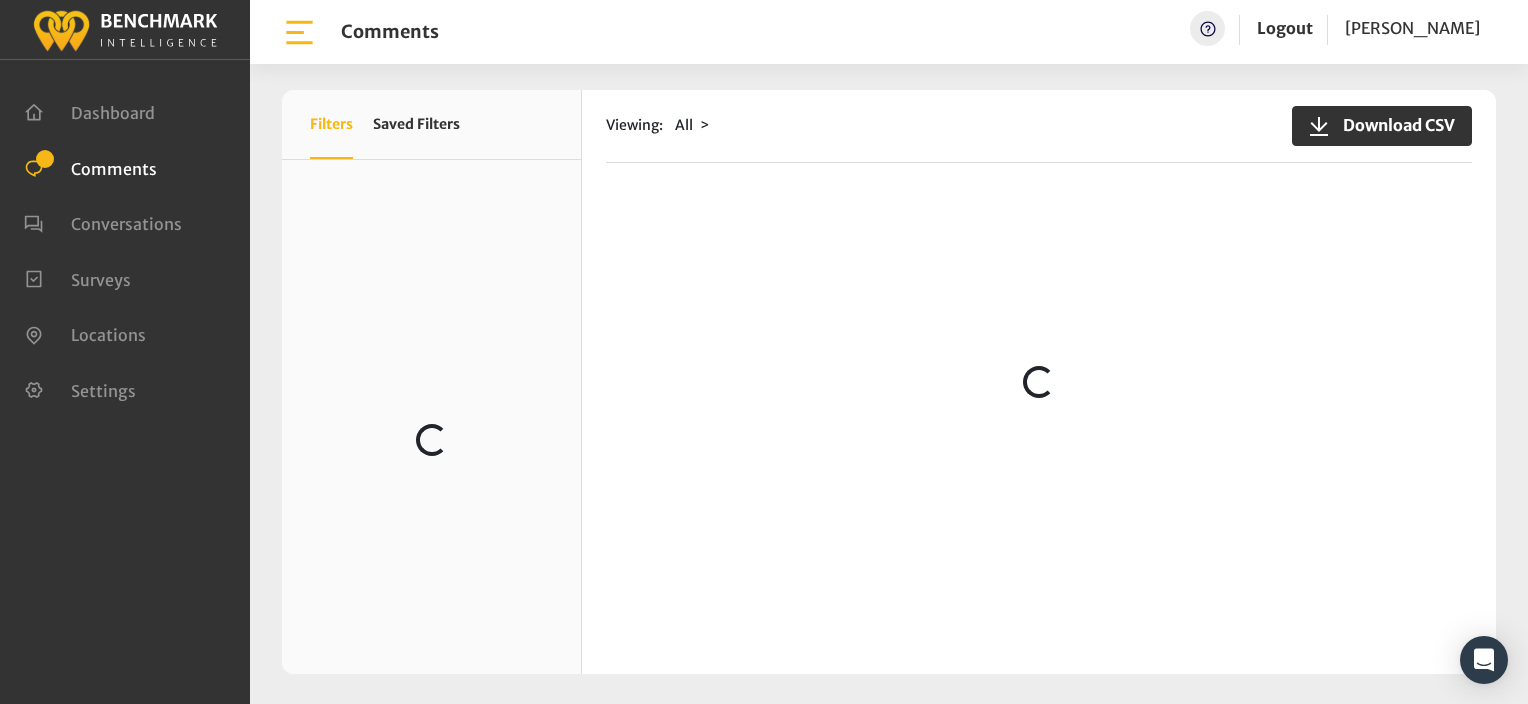 scroll, scrollTop: 0, scrollLeft: 0, axis: both 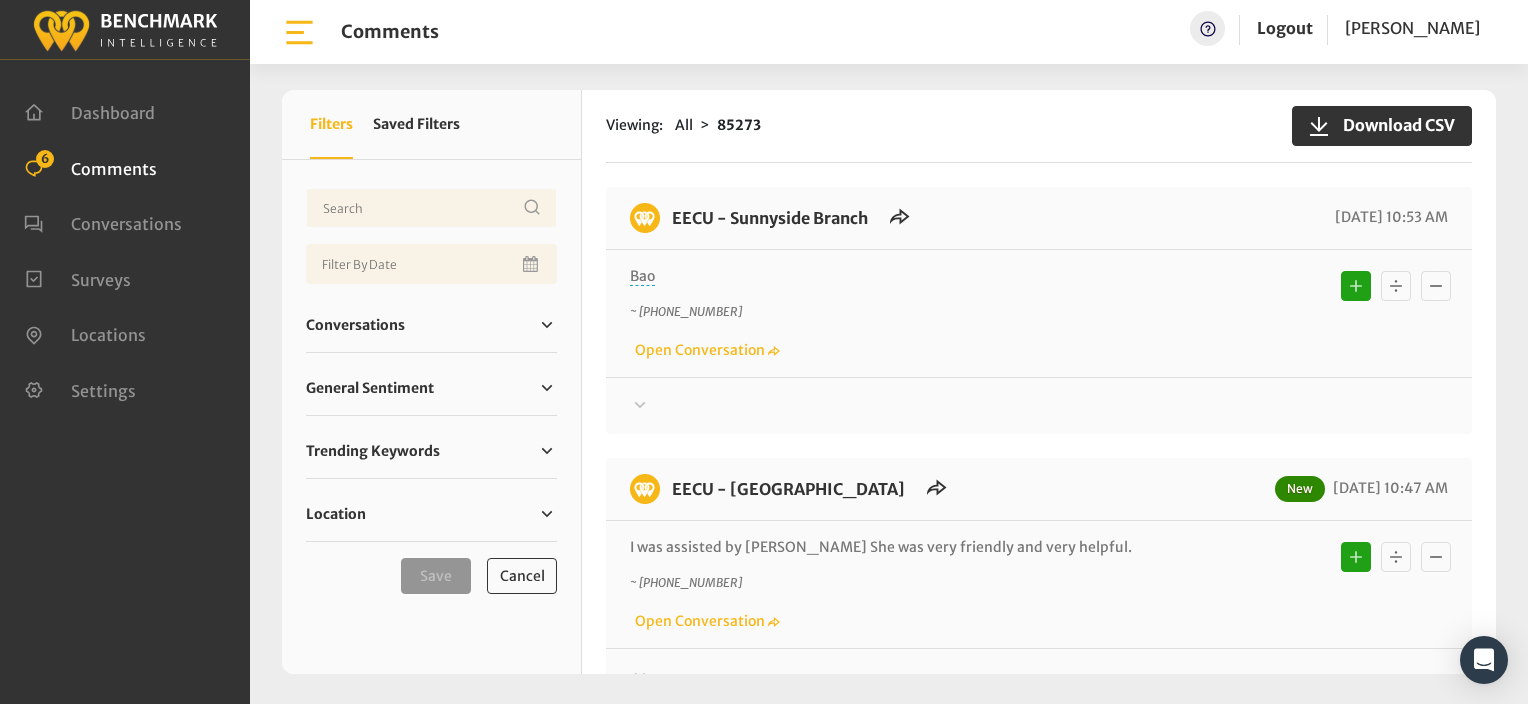 click on "Viewing:
All
85273
Download CSV" 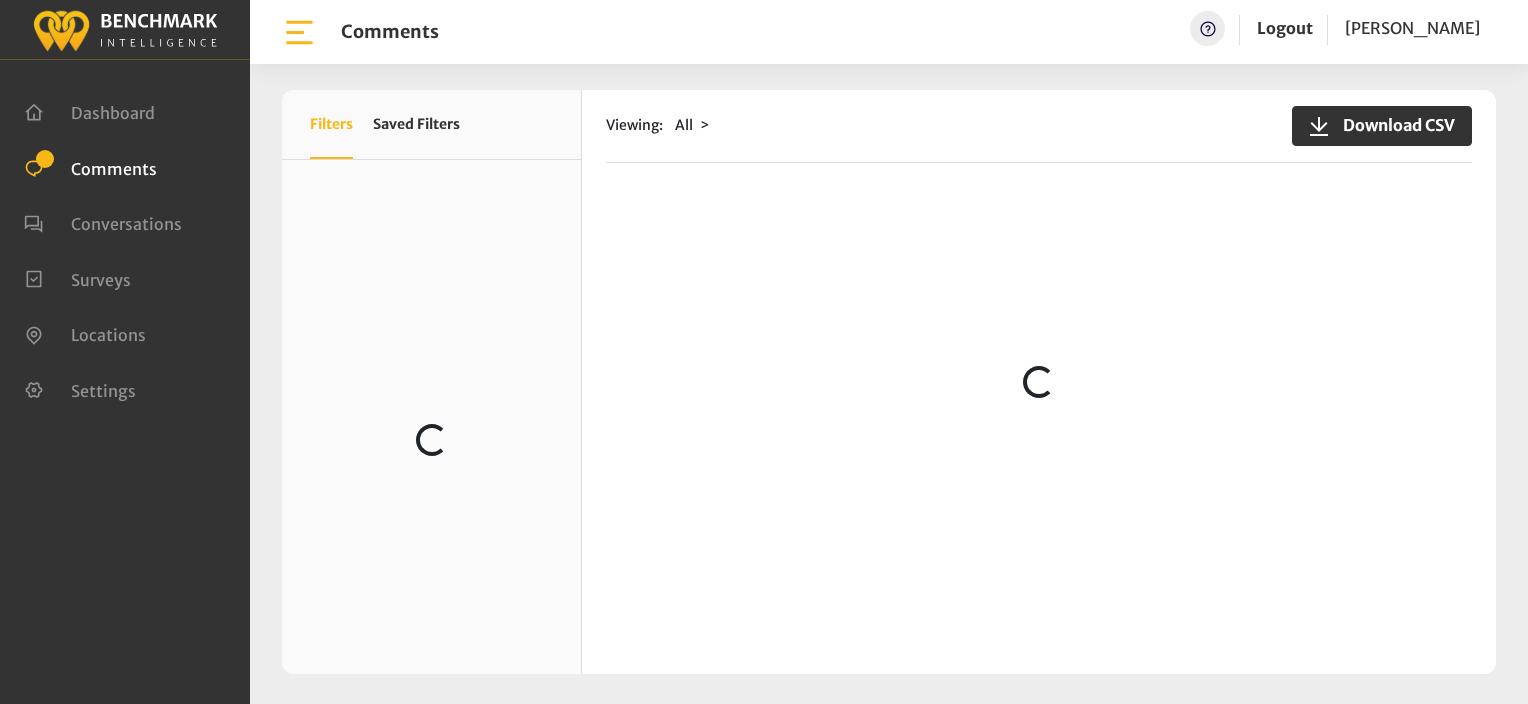 scroll, scrollTop: 0, scrollLeft: 0, axis: both 